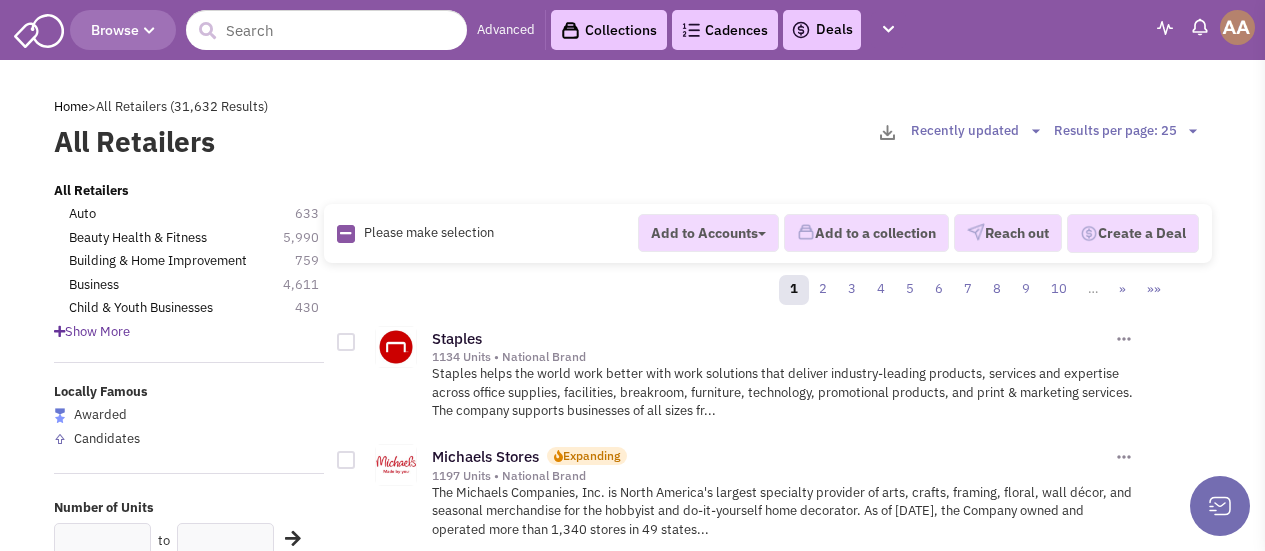 scroll, scrollTop: 0, scrollLeft: 0, axis: both 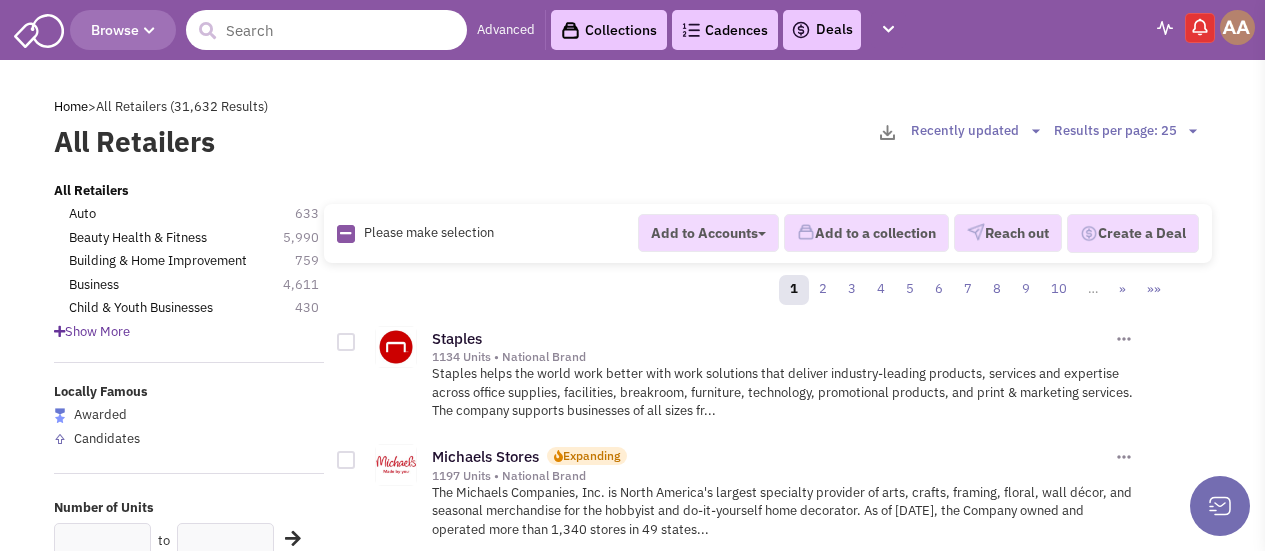 click at bounding box center [326, 30] 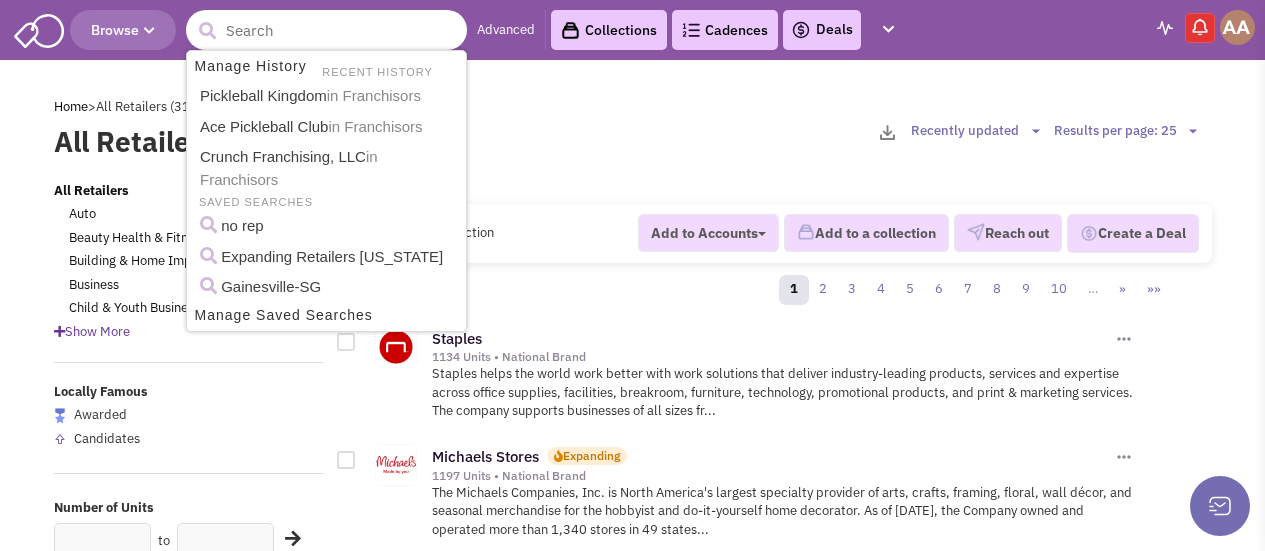 click at bounding box center (326, 30) 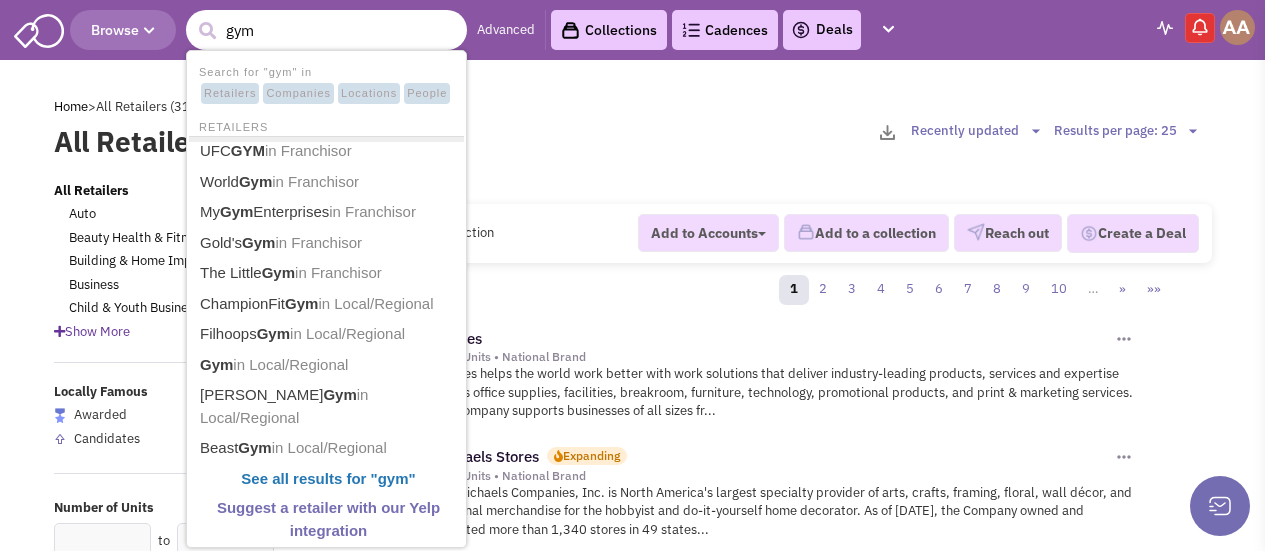 type on "gym" 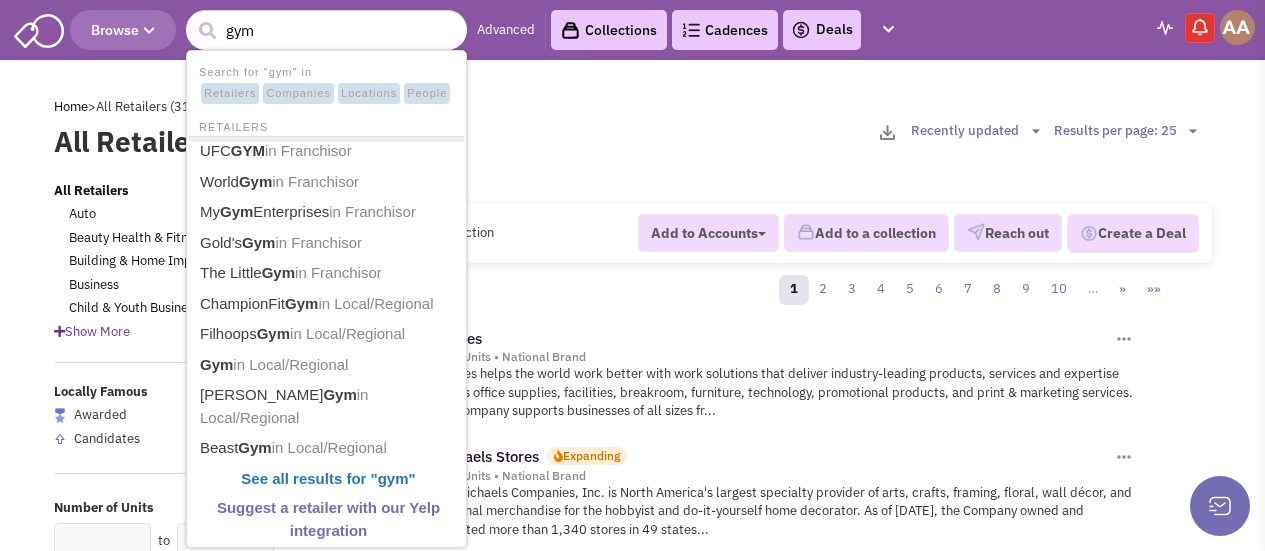 click on "Advanced" at bounding box center [506, 30] 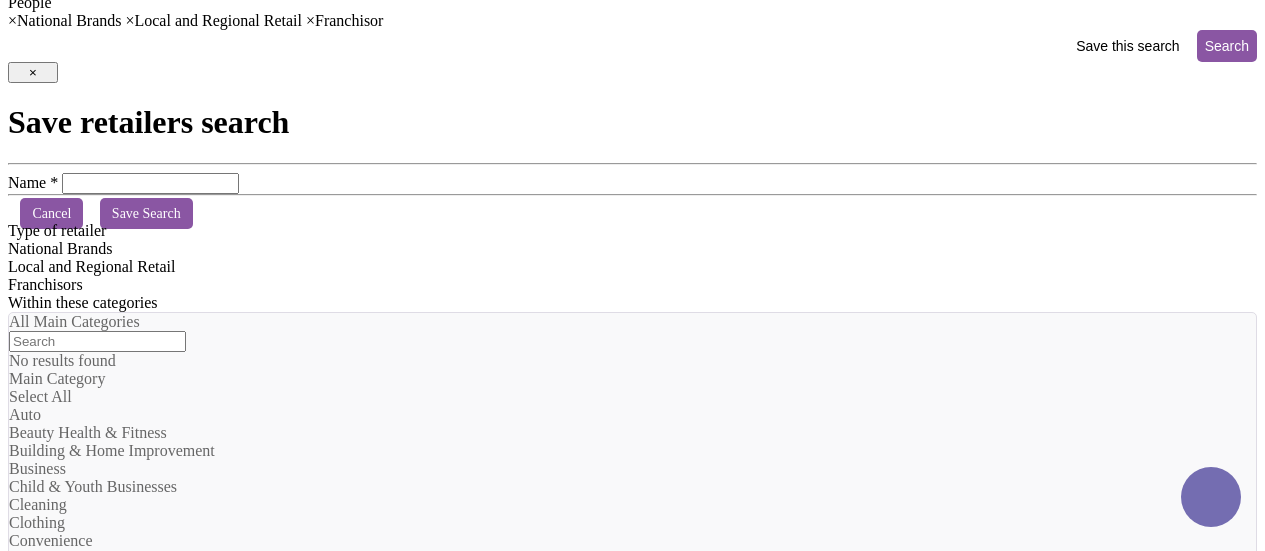 scroll, scrollTop: 1066, scrollLeft: 0, axis: vertical 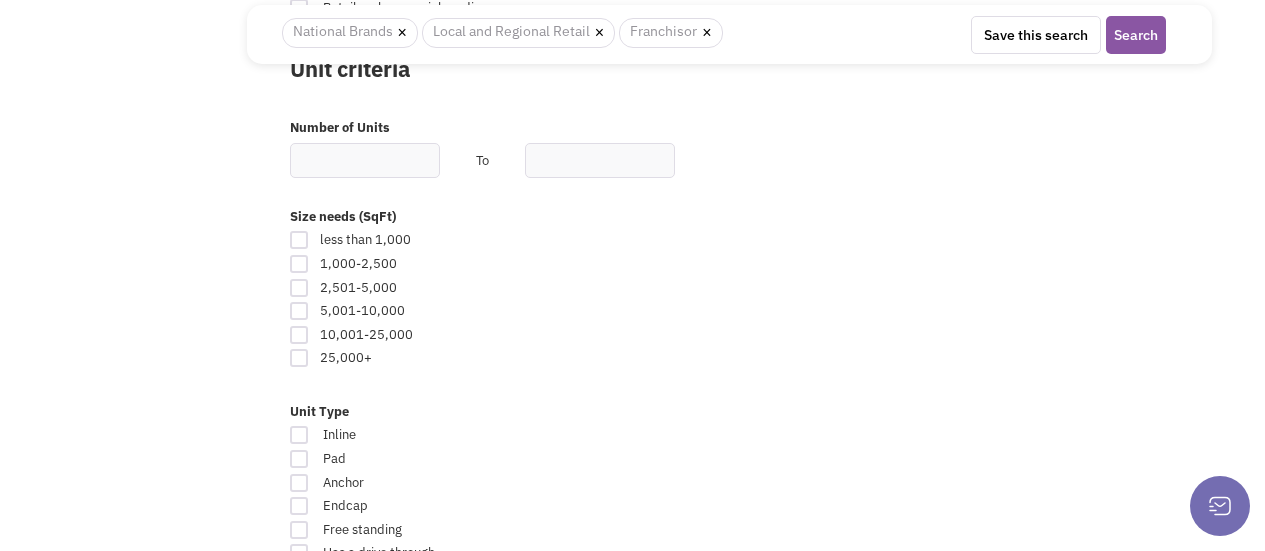 click at bounding box center [299, 358] 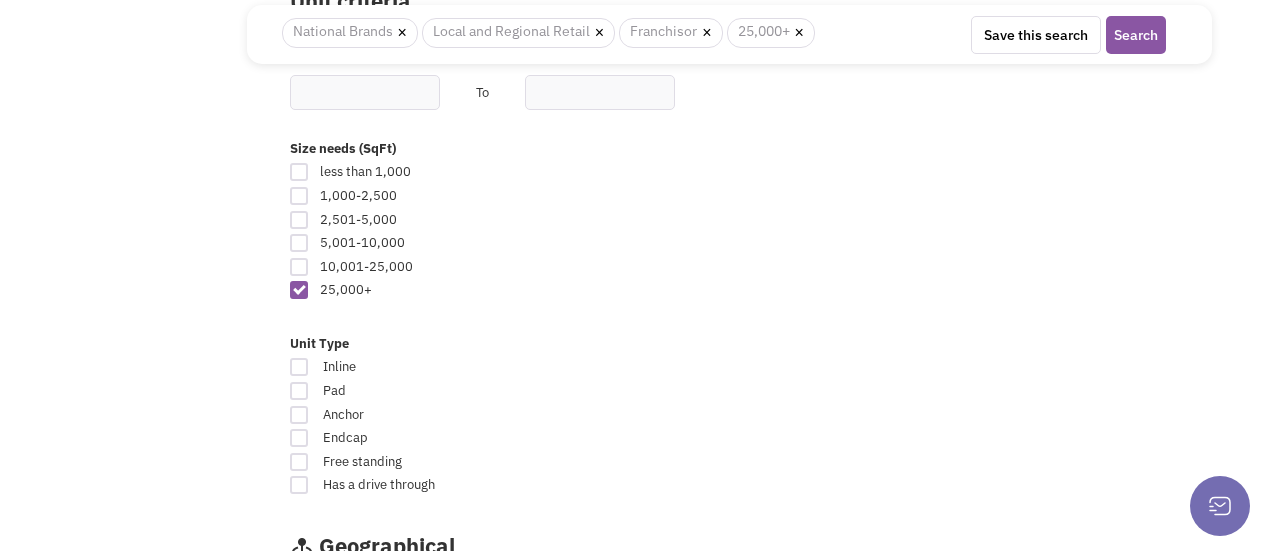 scroll, scrollTop: 1200, scrollLeft: 0, axis: vertical 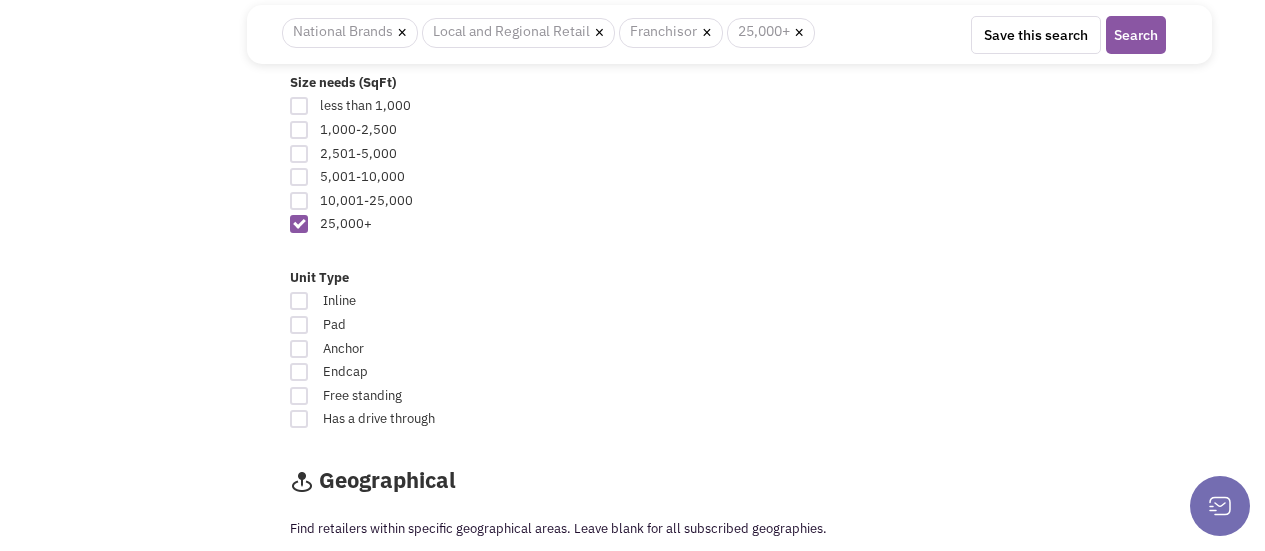 click at bounding box center (299, 301) 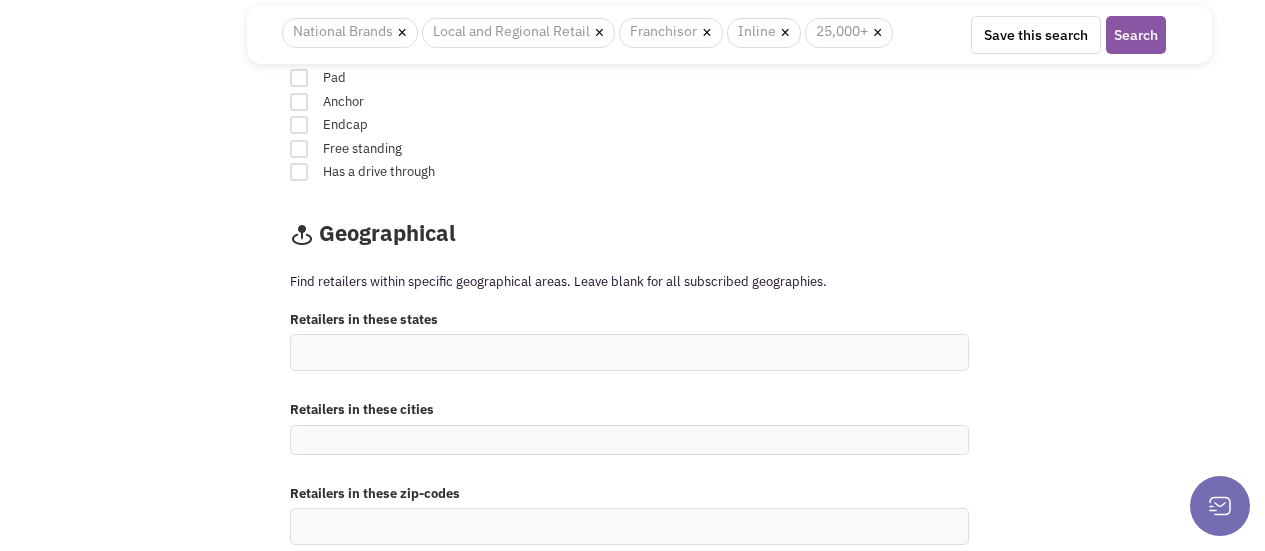 scroll, scrollTop: 1466, scrollLeft: 0, axis: vertical 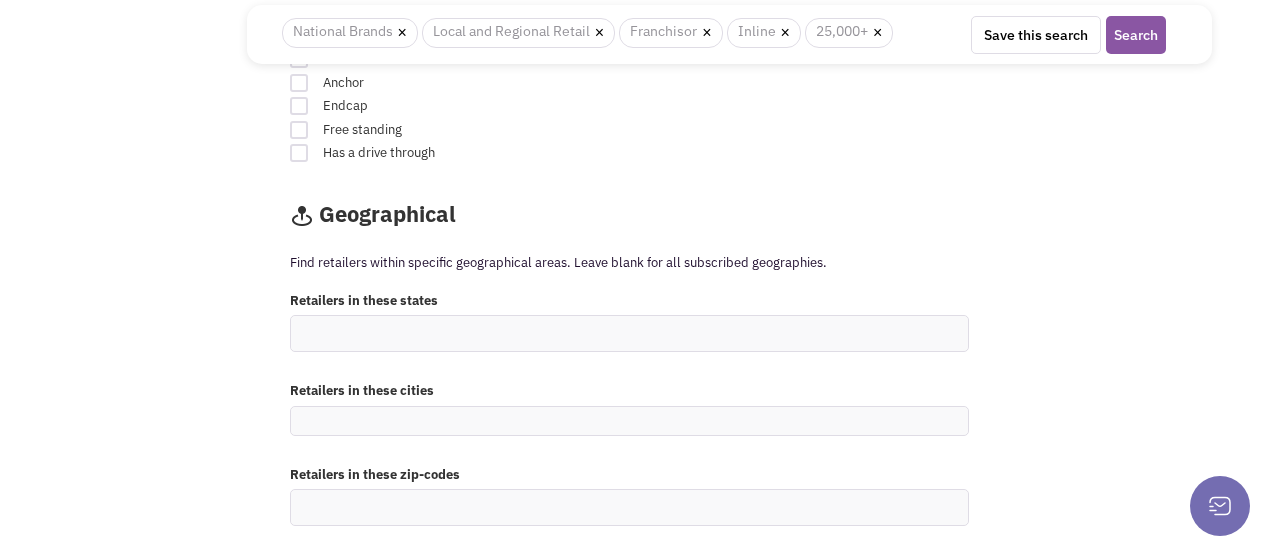 click at bounding box center [629, 421] 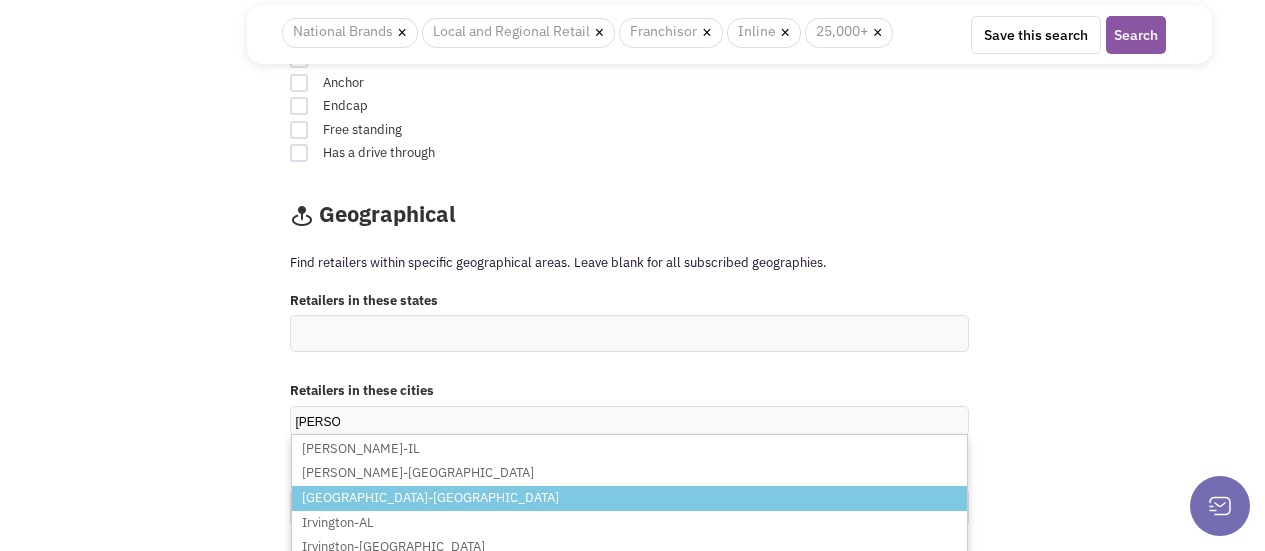 type on "irving" 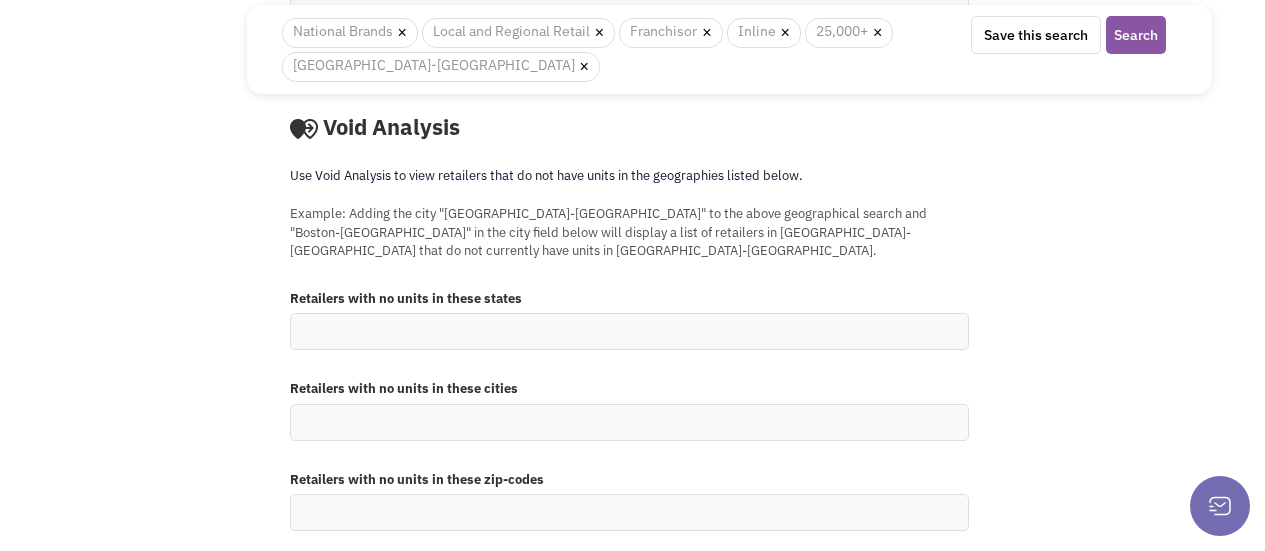 scroll, scrollTop: 1996, scrollLeft: 0, axis: vertical 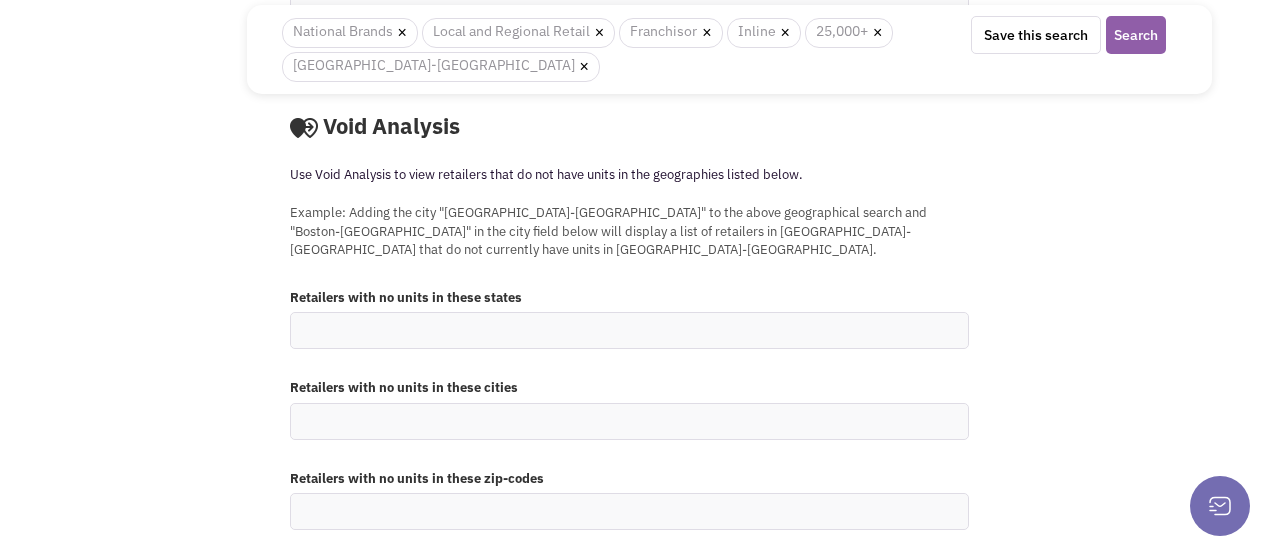 click on "Search" at bounding box center [1136, 35] 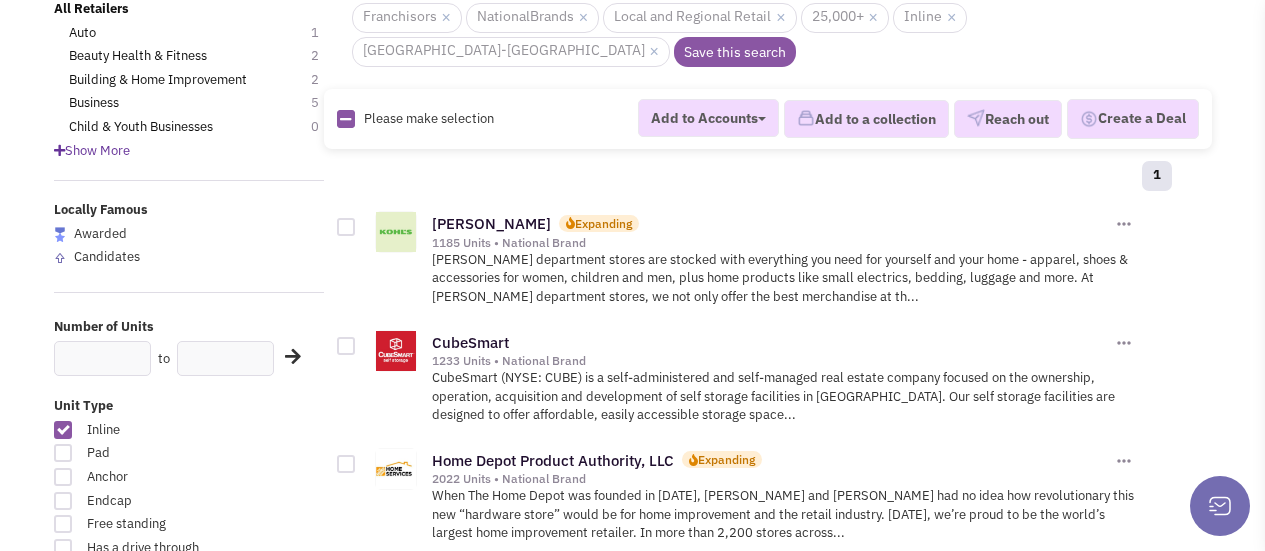 scroll, scrollTop: 91, scrollLeft: 0, axis: vertical 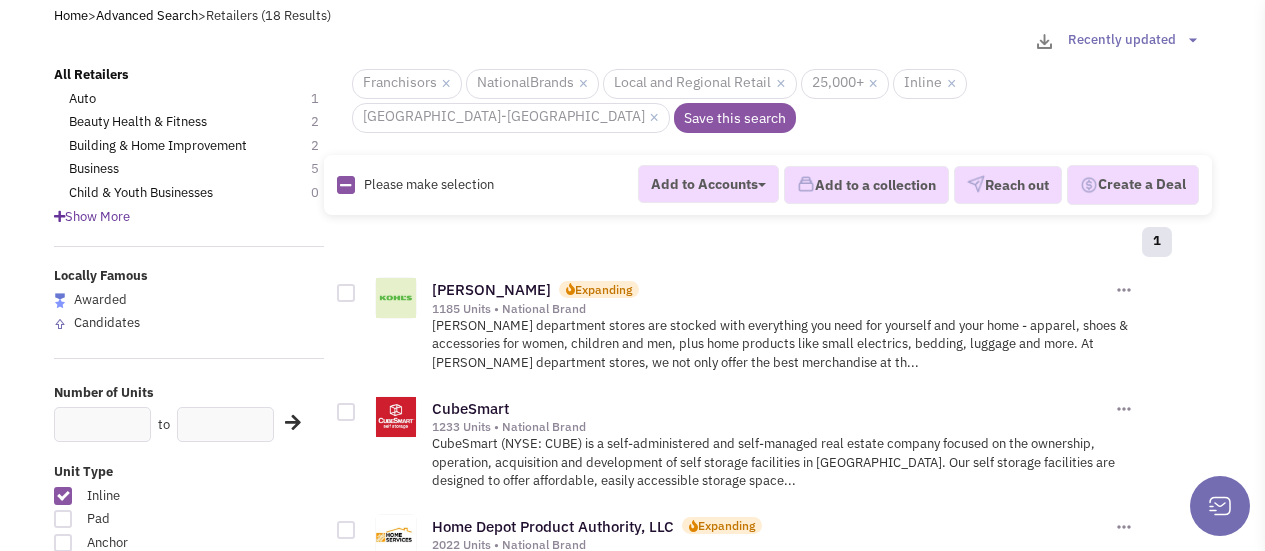 click on "Show More" at bounding box center (92, 216) 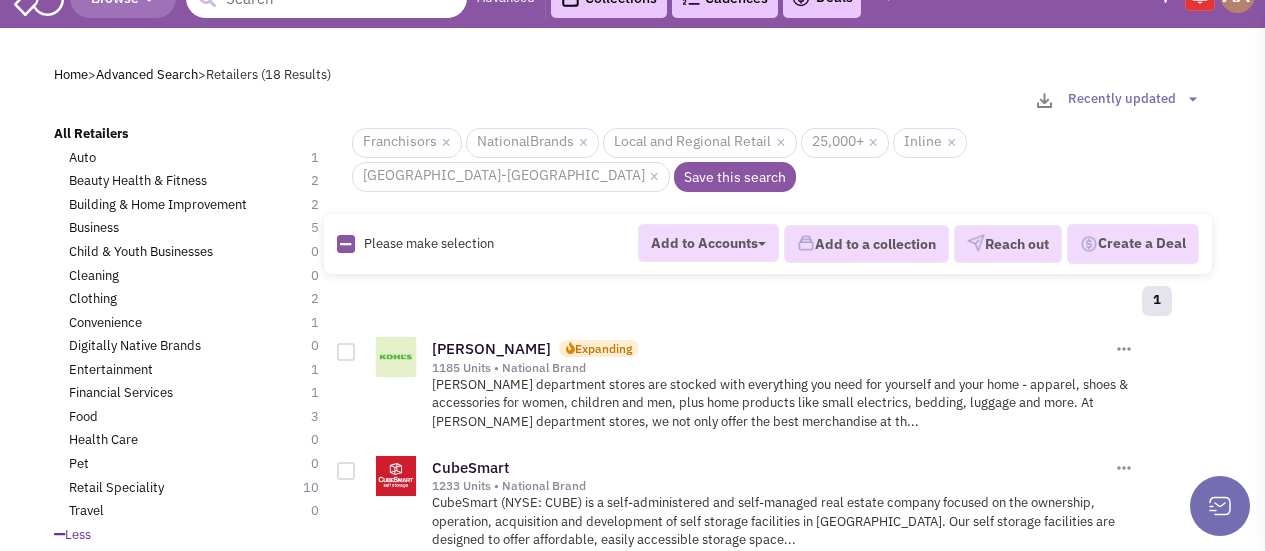 scroll, scrollTop: 0, scrollLeft: 0, axis: both 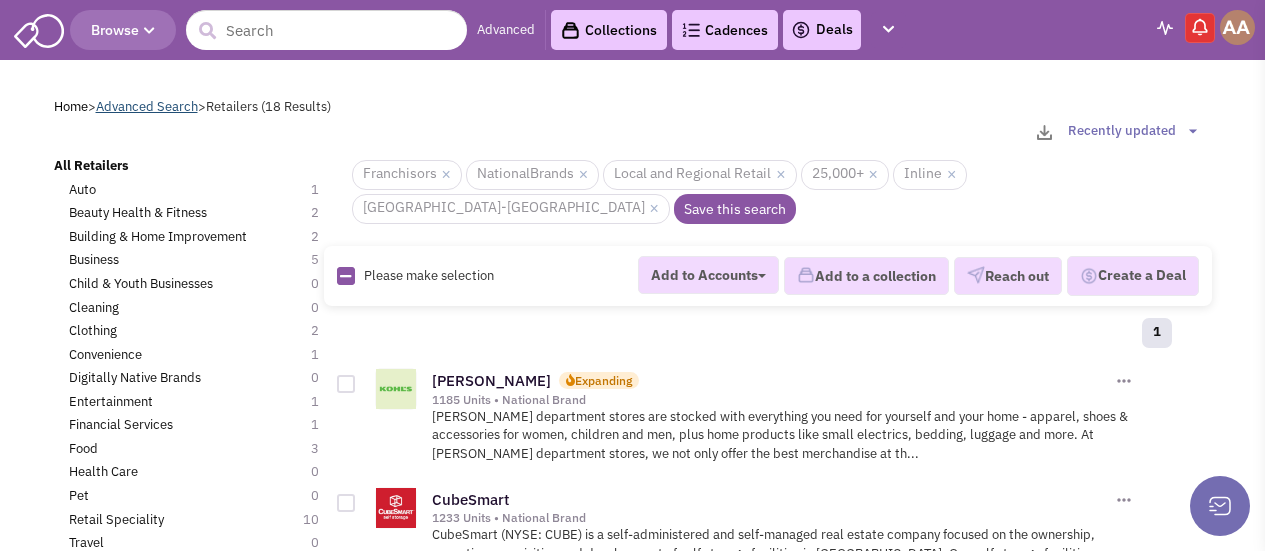 click on "Advanced Search" at bounding box center (147, 106) 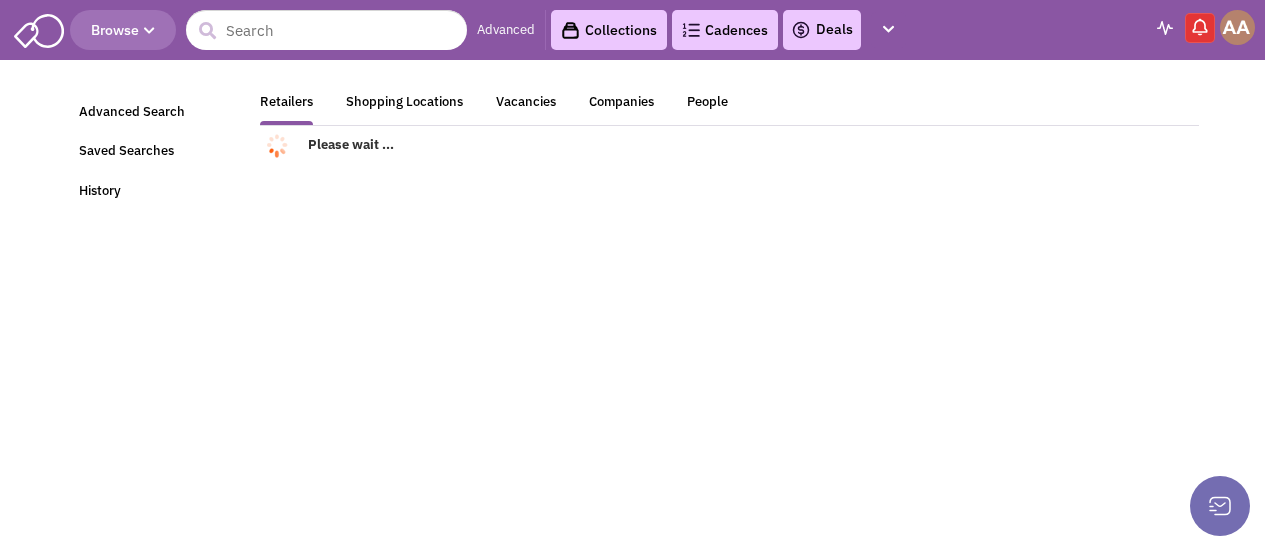 scroll, scrollTop: 0, scrollLeft: 0, axis: both 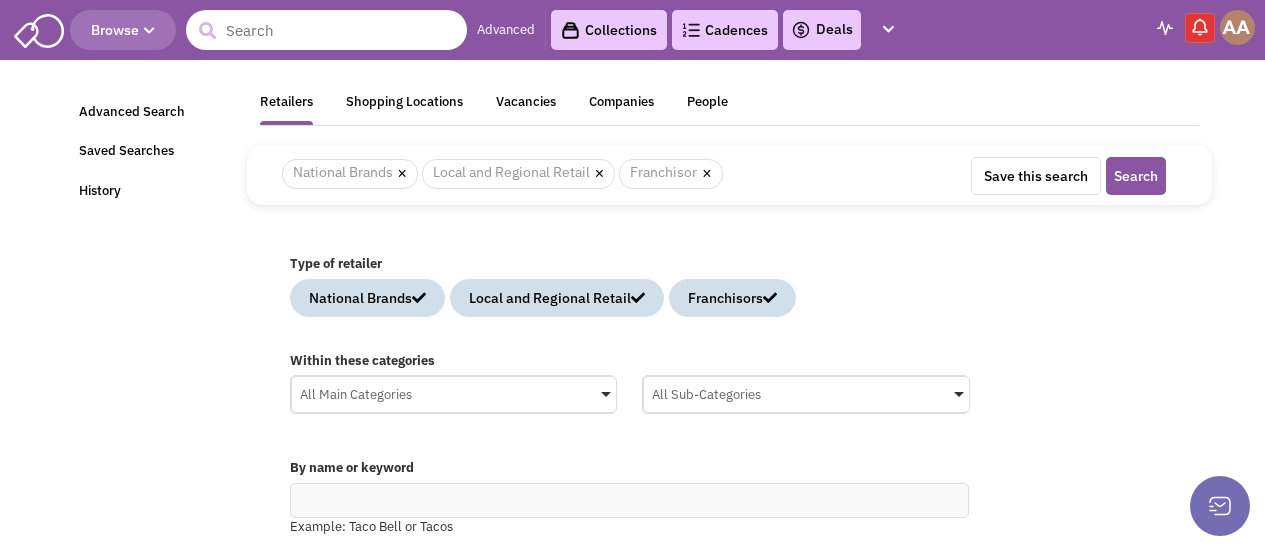 click at bounding box center (326, 30) 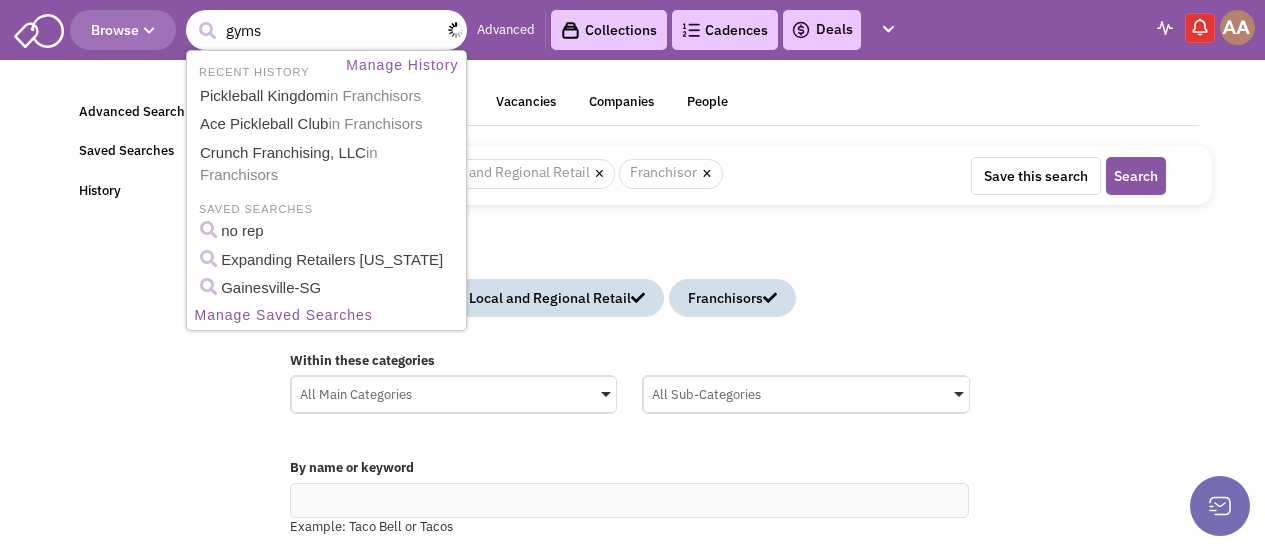 type on "gyms" 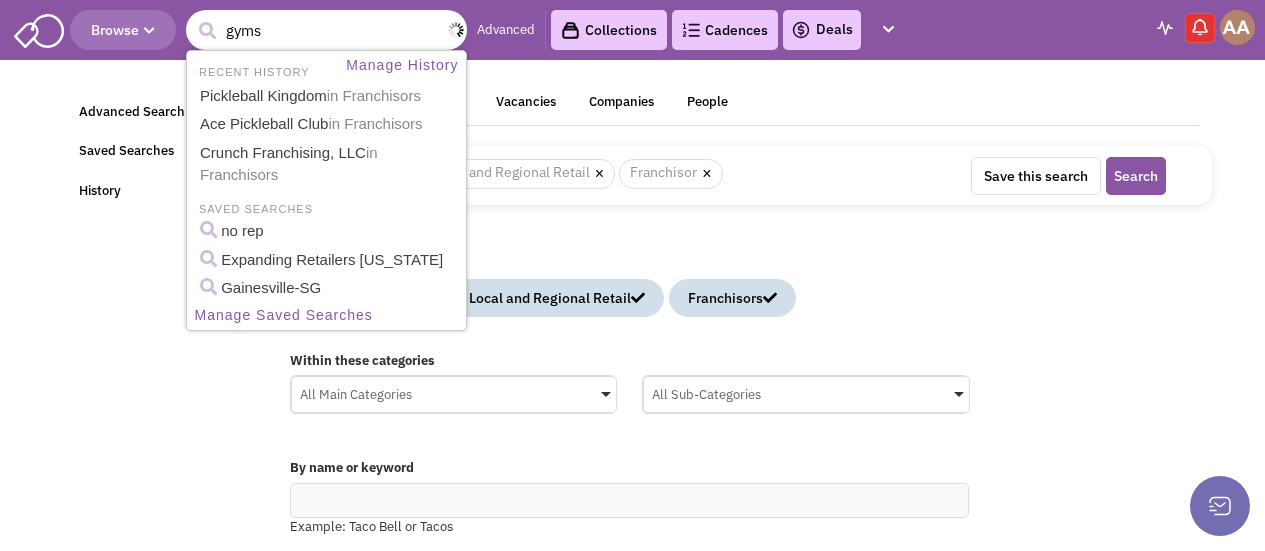 click at bounding box center (207, 31) 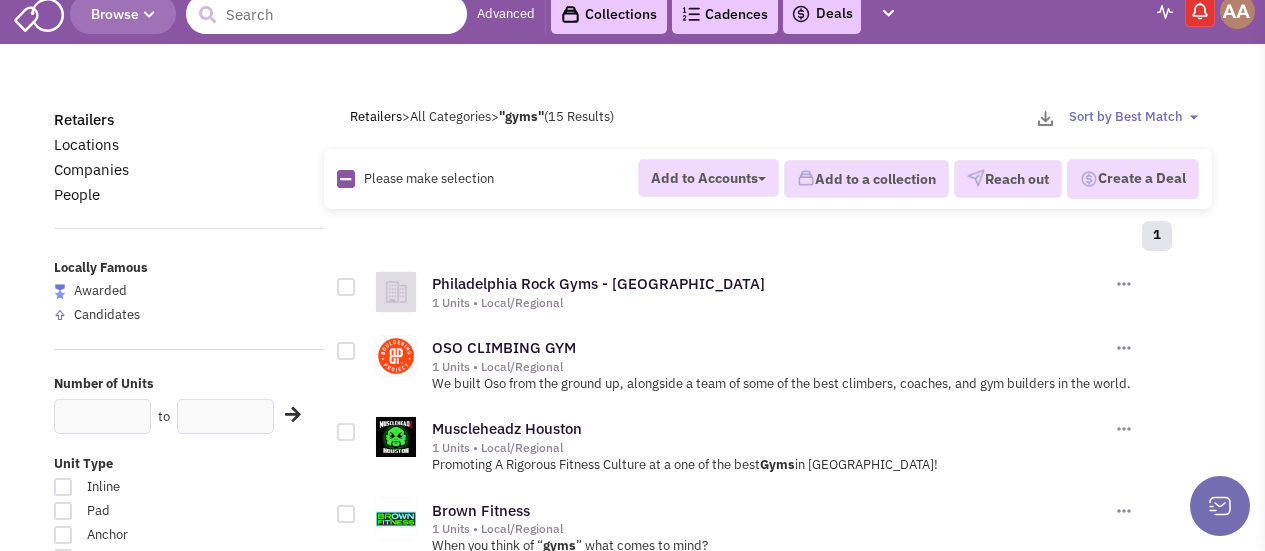 scroll, scrollTop: 0, scrollLeft: 0, axis: both 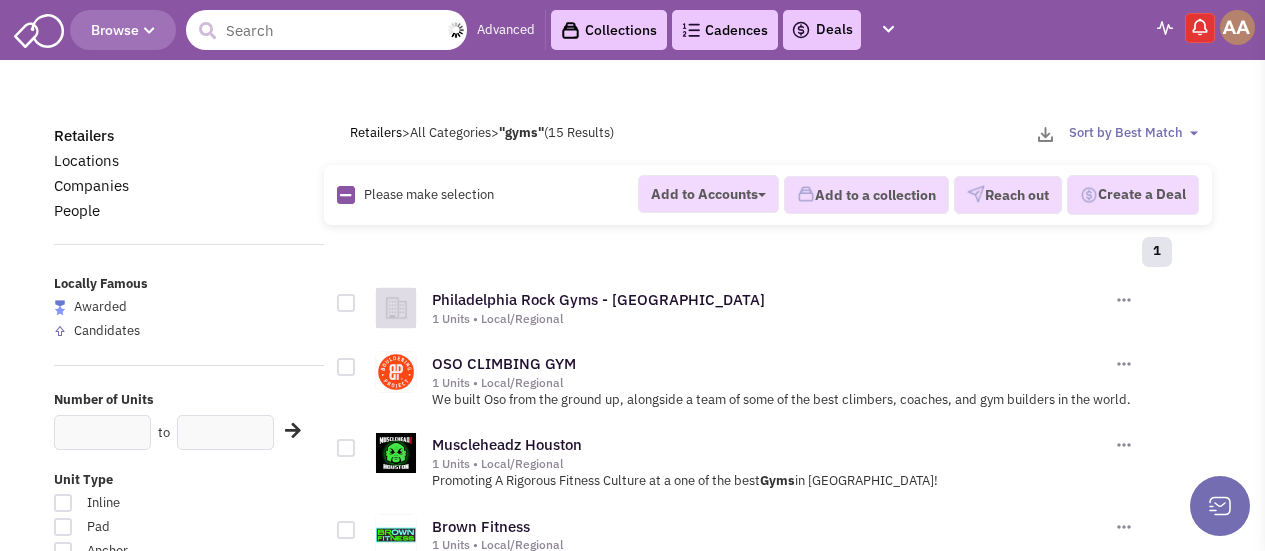 click at bounding box center [326, 30] 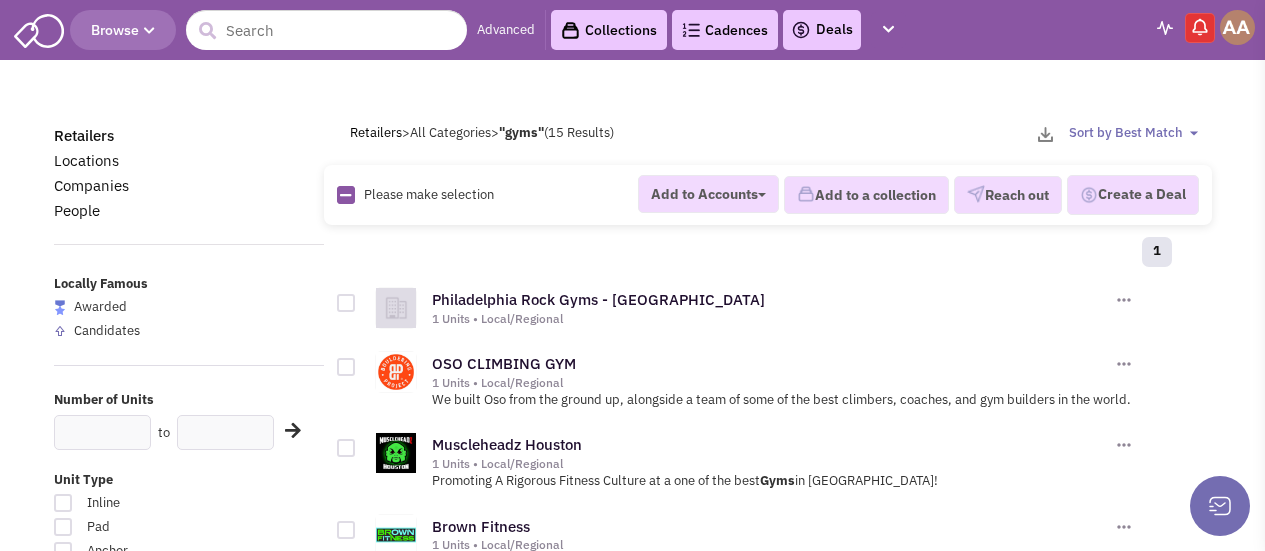 click on "Collections" at bounding box center [609, 30] 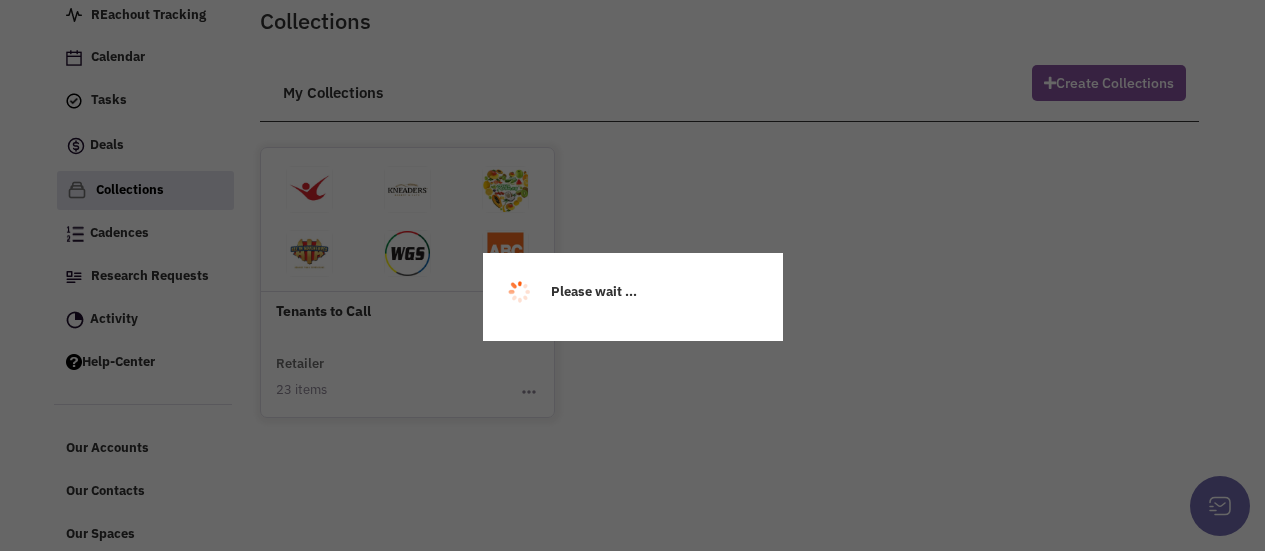 scroll, scrollTop: 106, scrollLeft: 0, axis: vertical 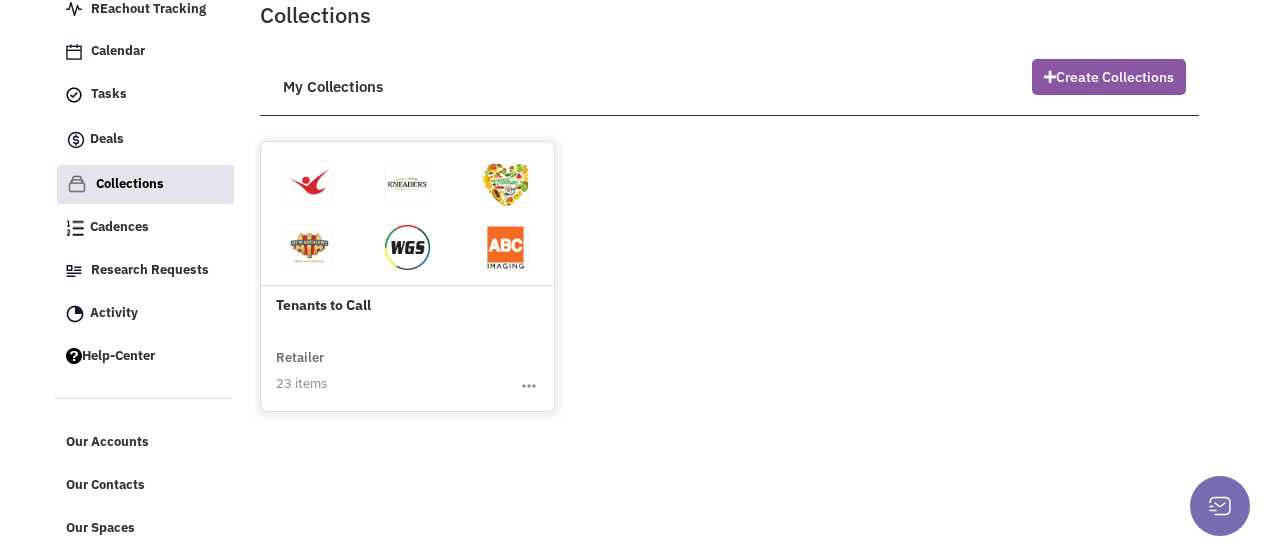 click at bounding box center (505, 189) 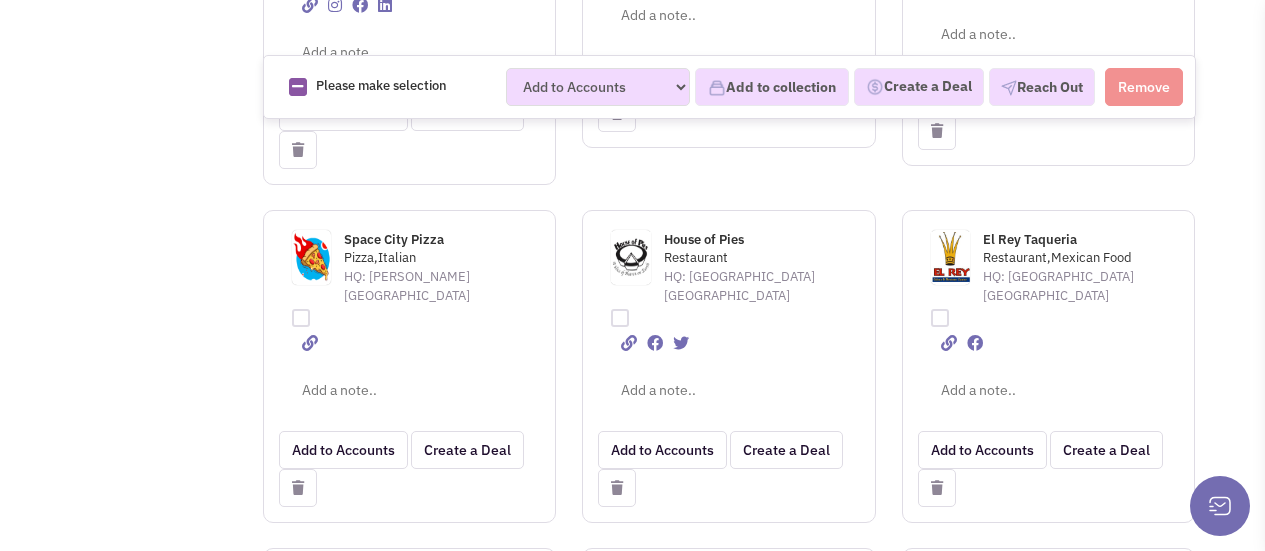scroll, scrollTop: 1866, scrollLeft: 0, axis: vertical 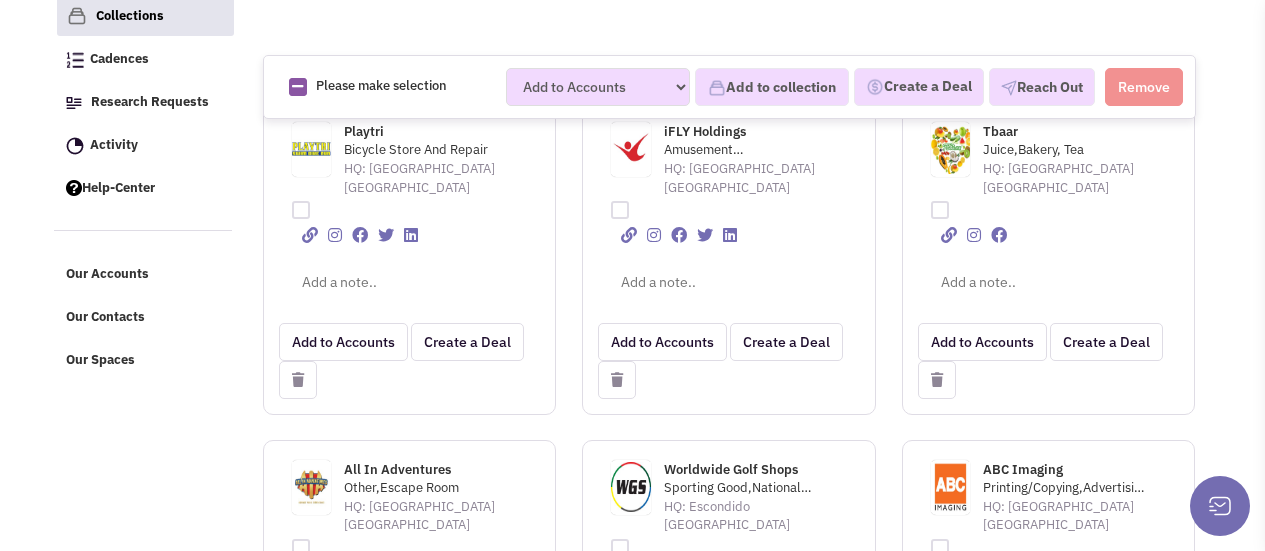 drag, startPoint x: 248, startPoint y: 235, endPoint x: 265, endPoint y: 1, distance: 234.61671 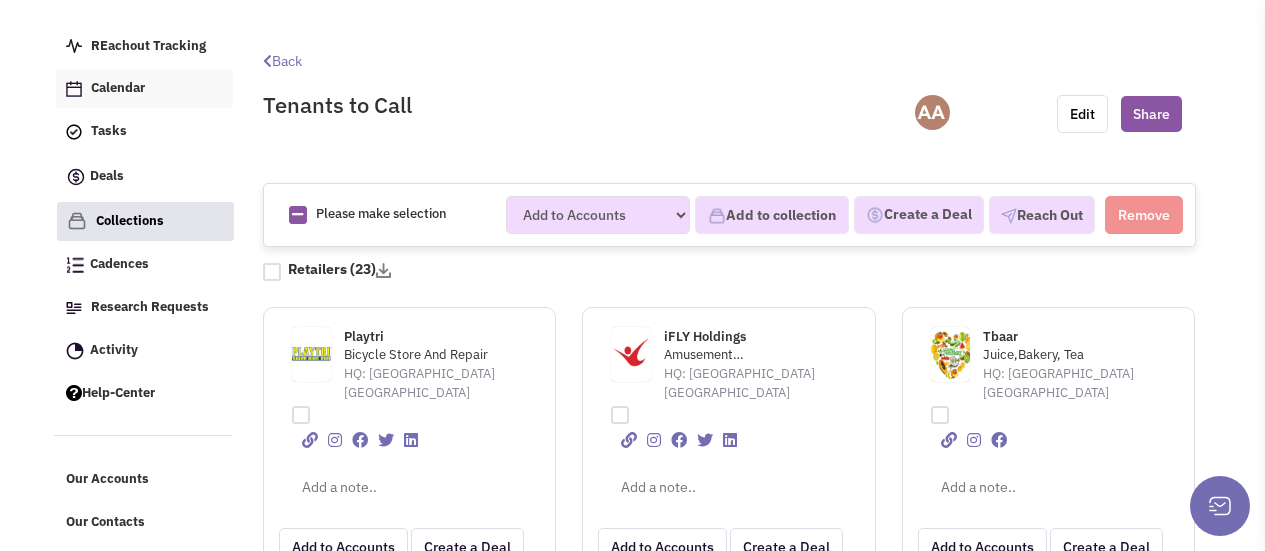 scroll, scrollTop: 0, scrollLeft: 0, axis: both 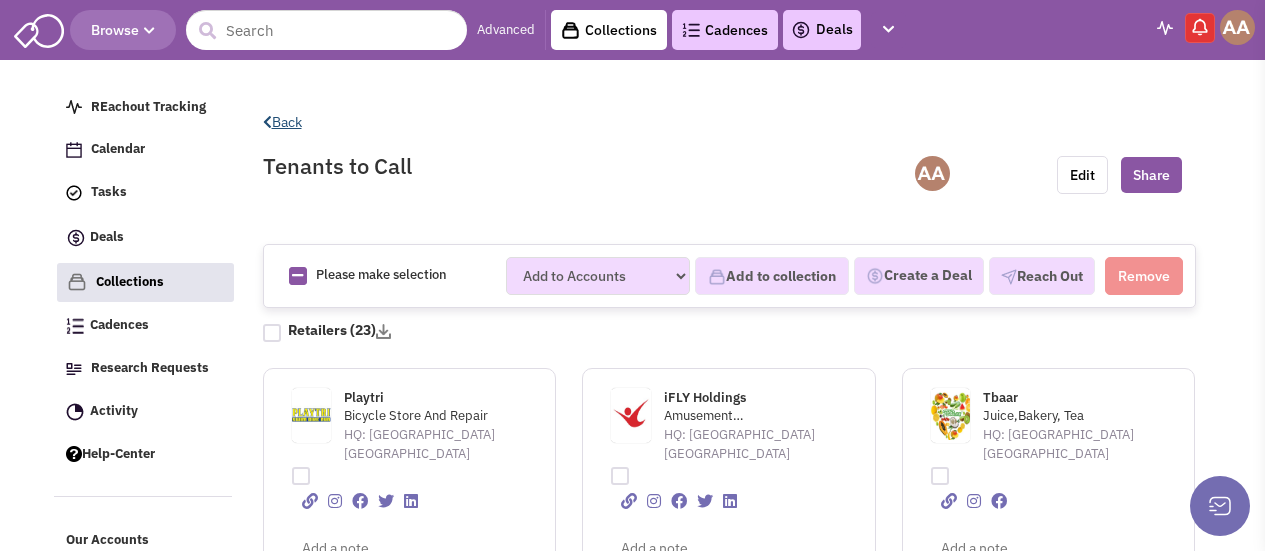 click at bounding box center (267, 122) 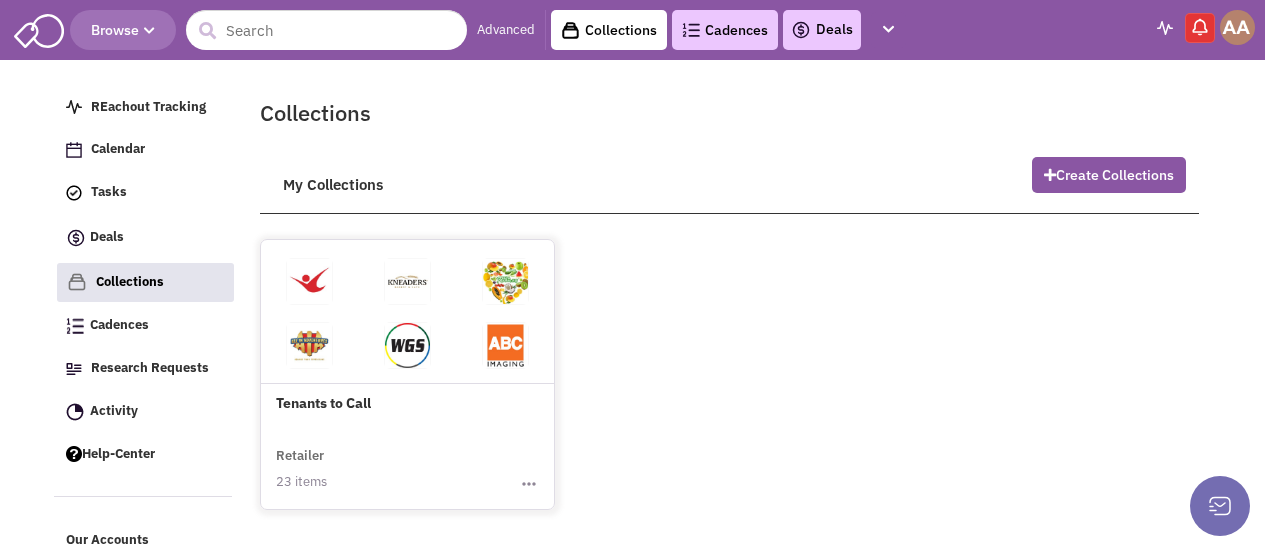 scroll, scrollTop: 0, scrollLeft: 0, axis: both 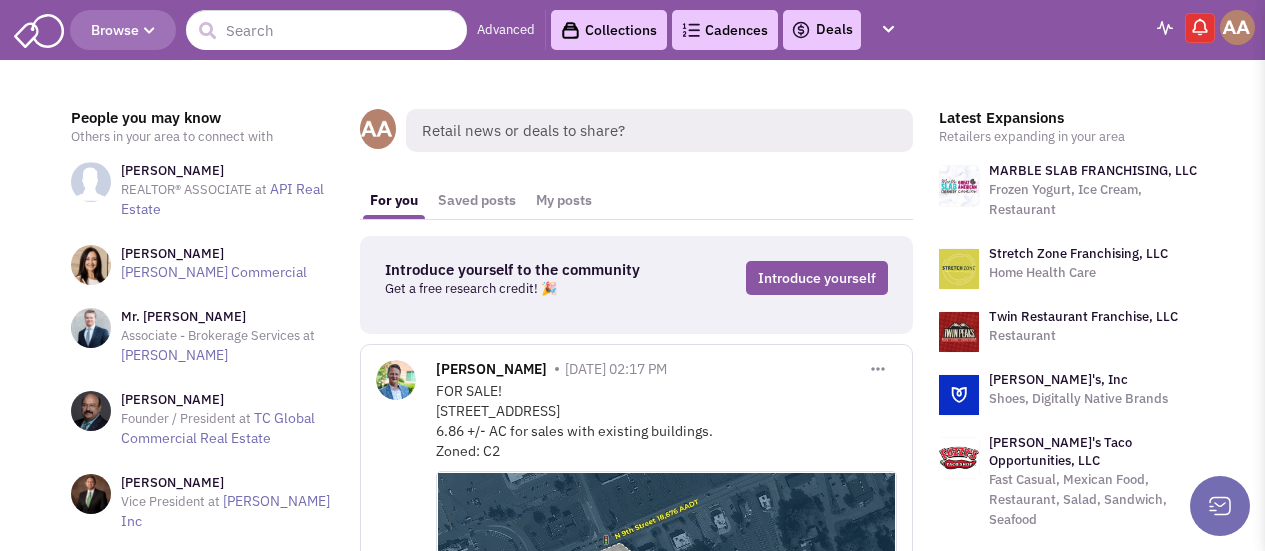 click on "Browse" at bounding box center (123, 30) 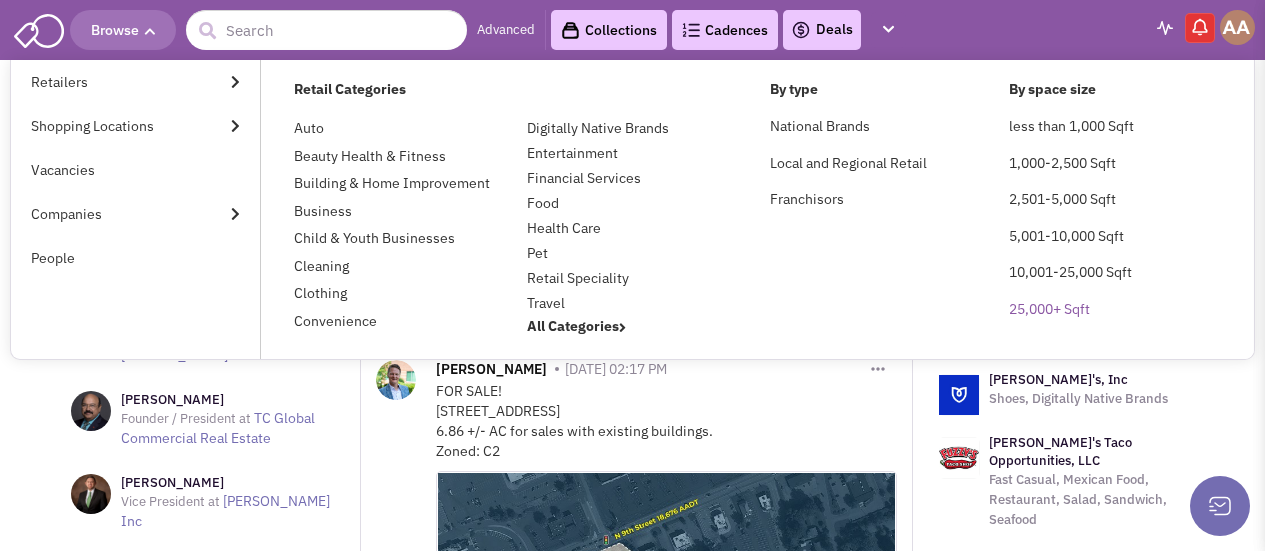 click on "25,000+ Sqft" at bounding box center (1049, 309) 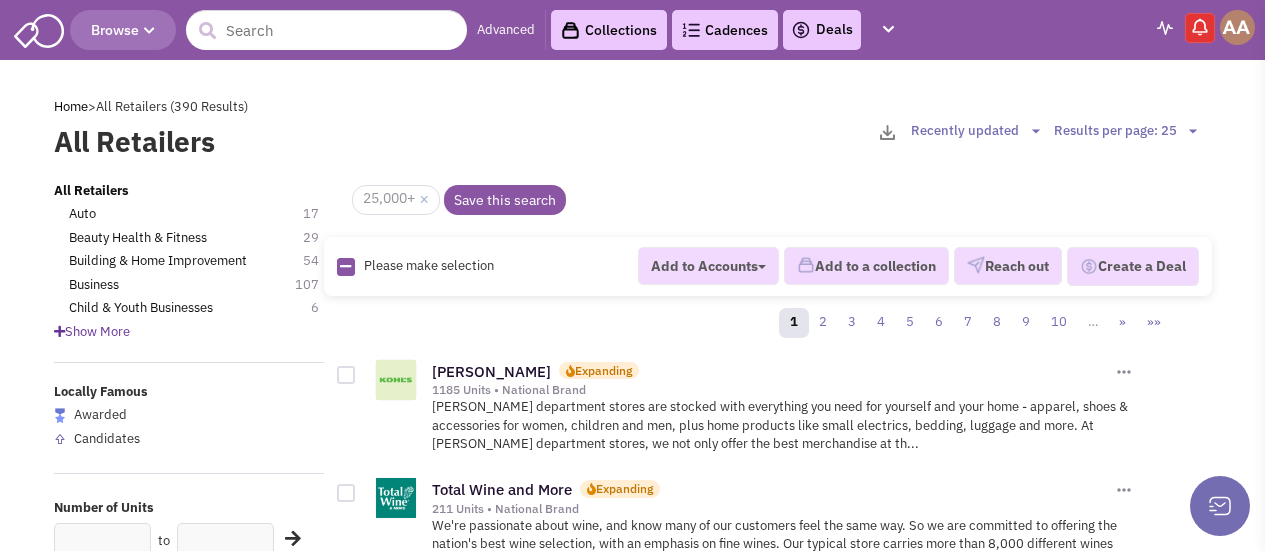 scroll, scrollTop: 66, scrollLeft: 0, axis: vertical 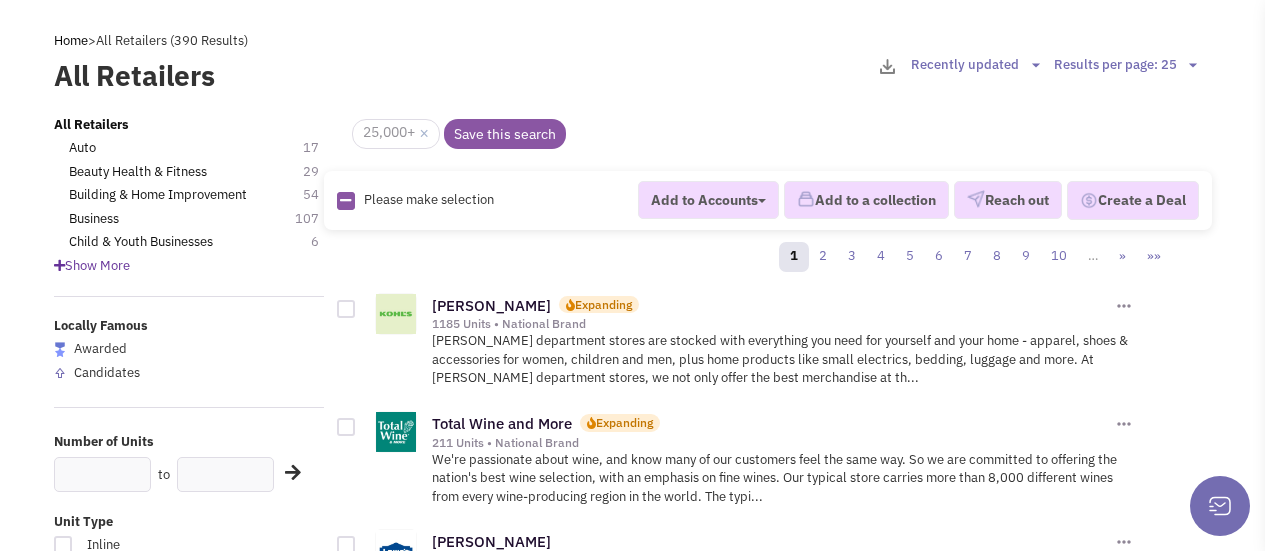 click on "Show More" at bounding box center [92, 265] 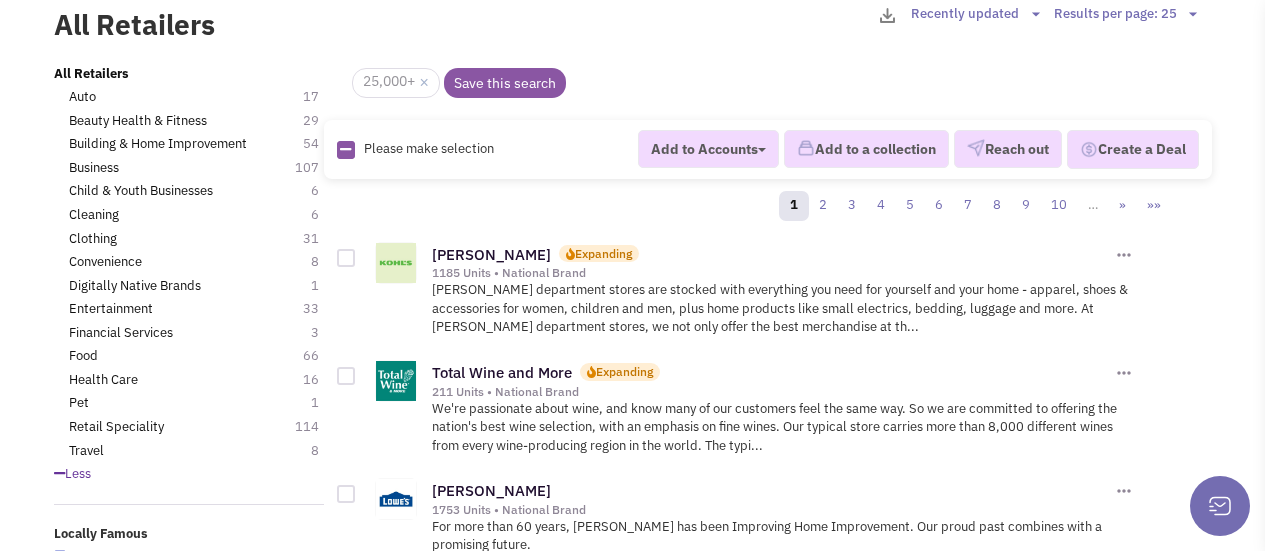 scroll, scrollTop: 133, scrollLeft: 0, axis: vertical 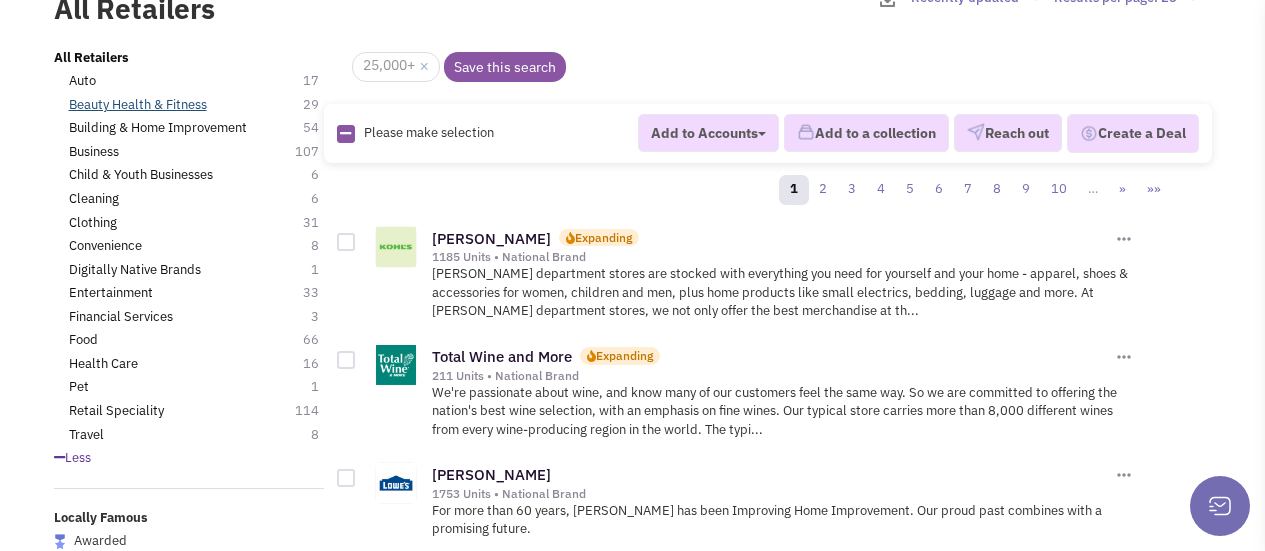 click on "Beauty Health & Fitness" at bounding box center [138, 105] 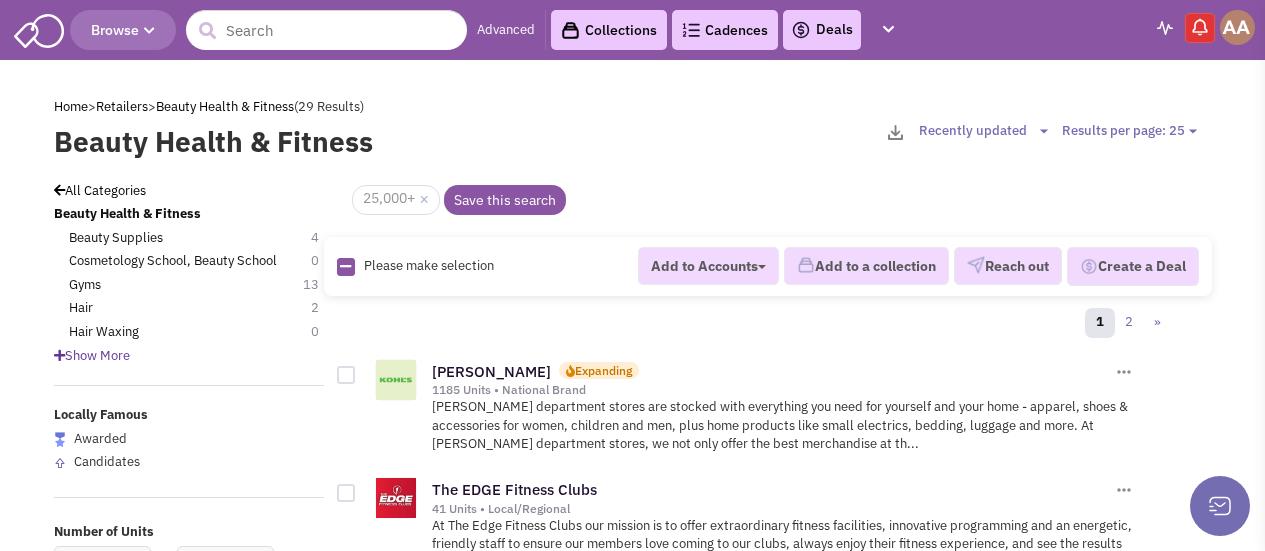 scroll, scrollTop: 0, scrollLeft: 0, axis: both 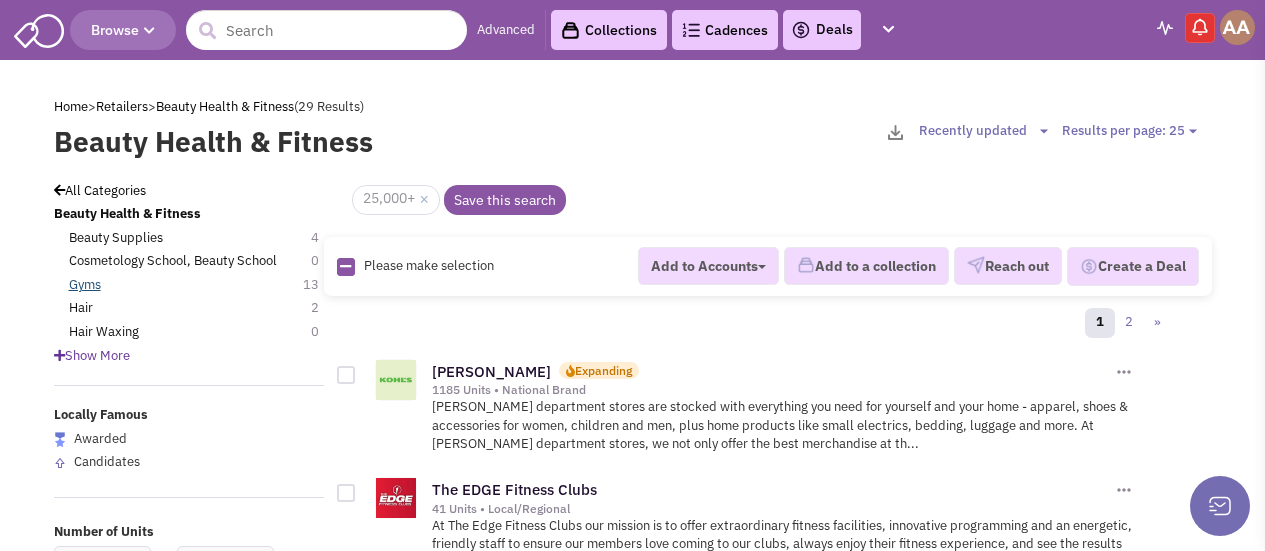 click on "Gyms" at bounding box center (85, 285) 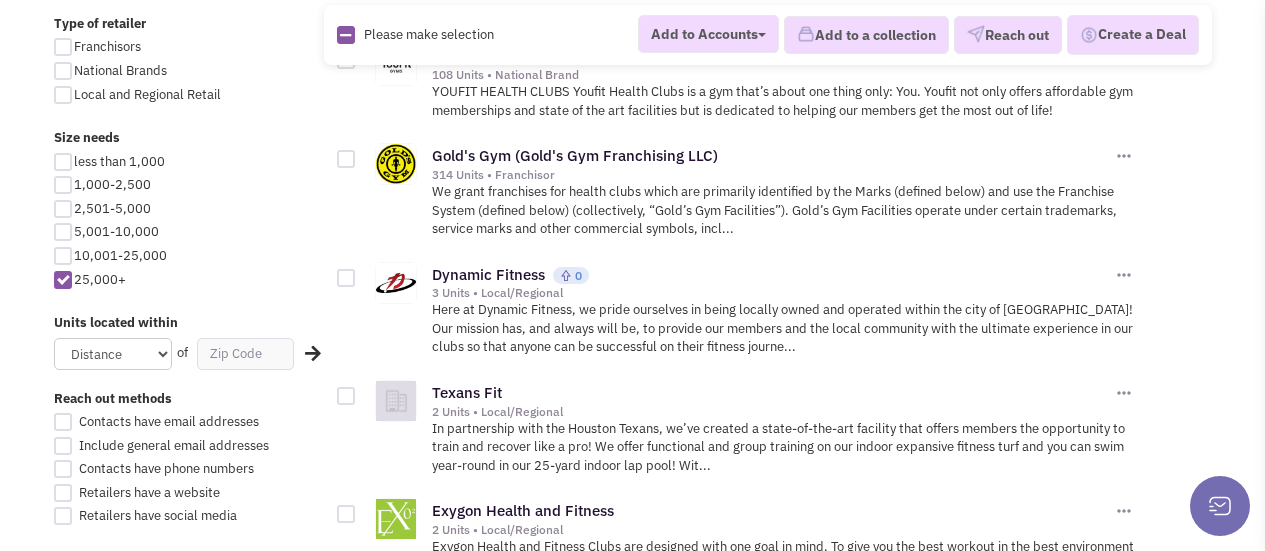 scroll, scrollTop: 1066, scrollLeft: 0, axis: vertical 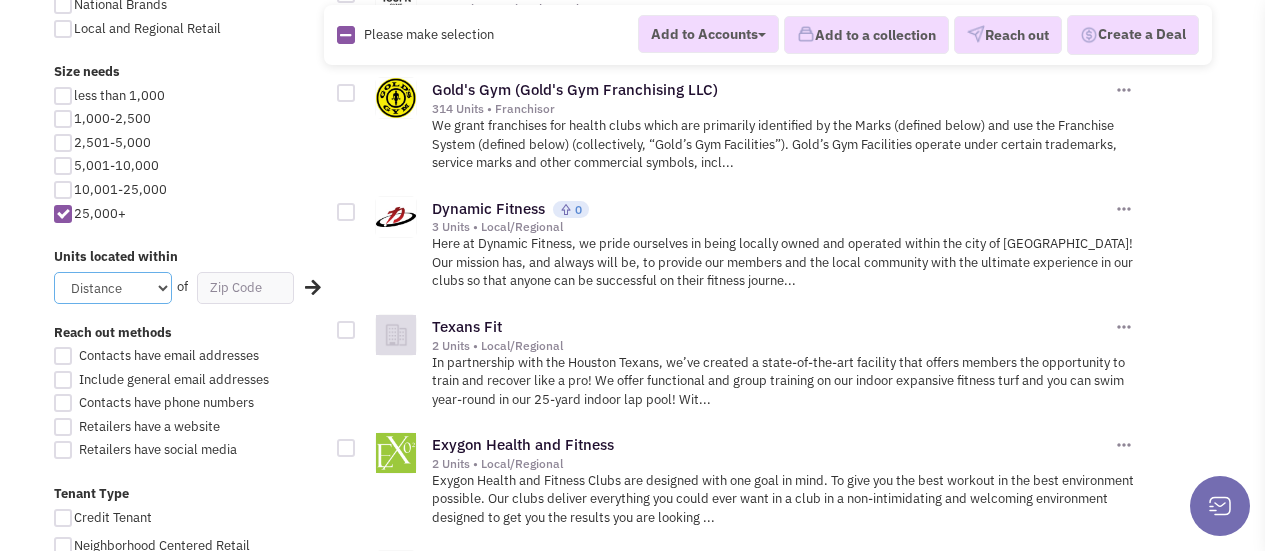 click on "Distance
1 Mile
5 Miles
10 Miles
20 Miles
50 Miles" at bounding box center (113, 288) 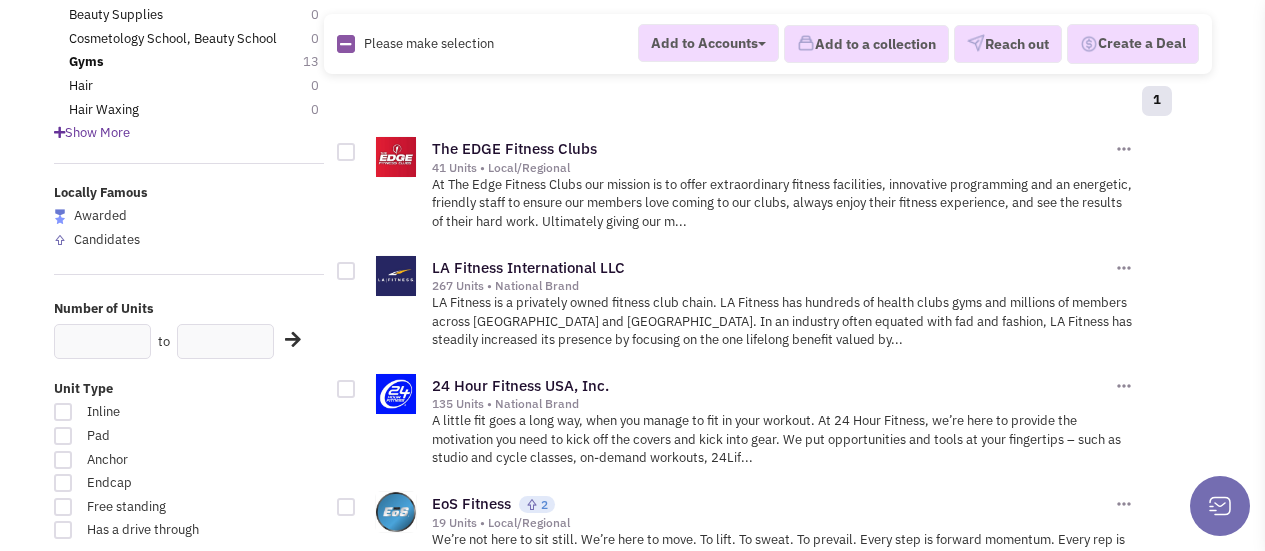 scroll, scrollTop: 133, scrollLeft: 0, axis: vertical 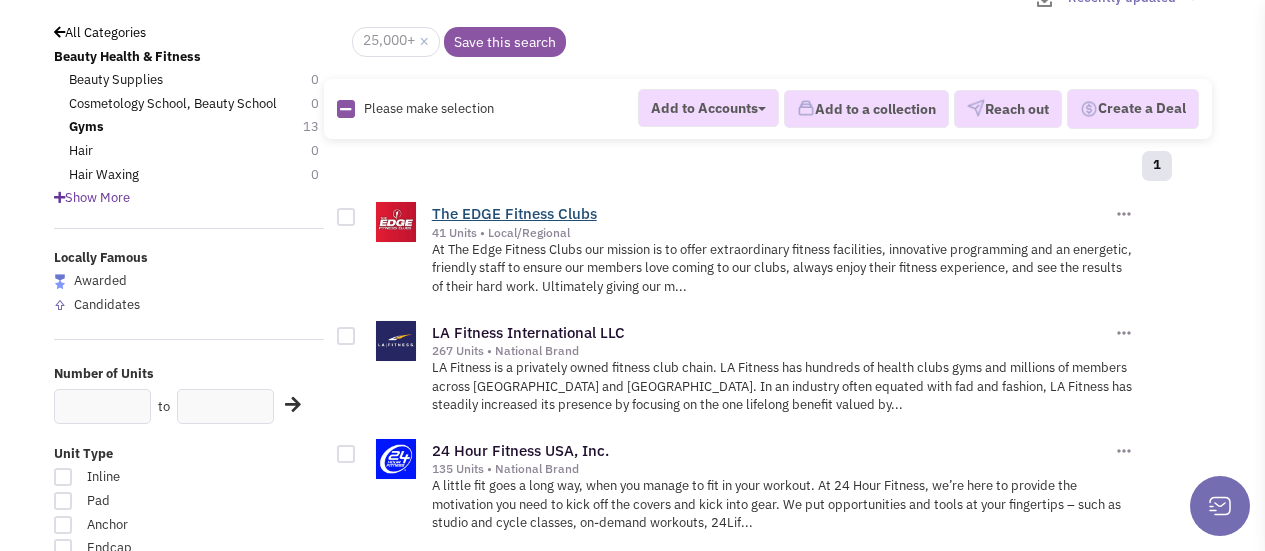 click on "The EDGE Fitness Clubs" at bounding box center (514, 213) 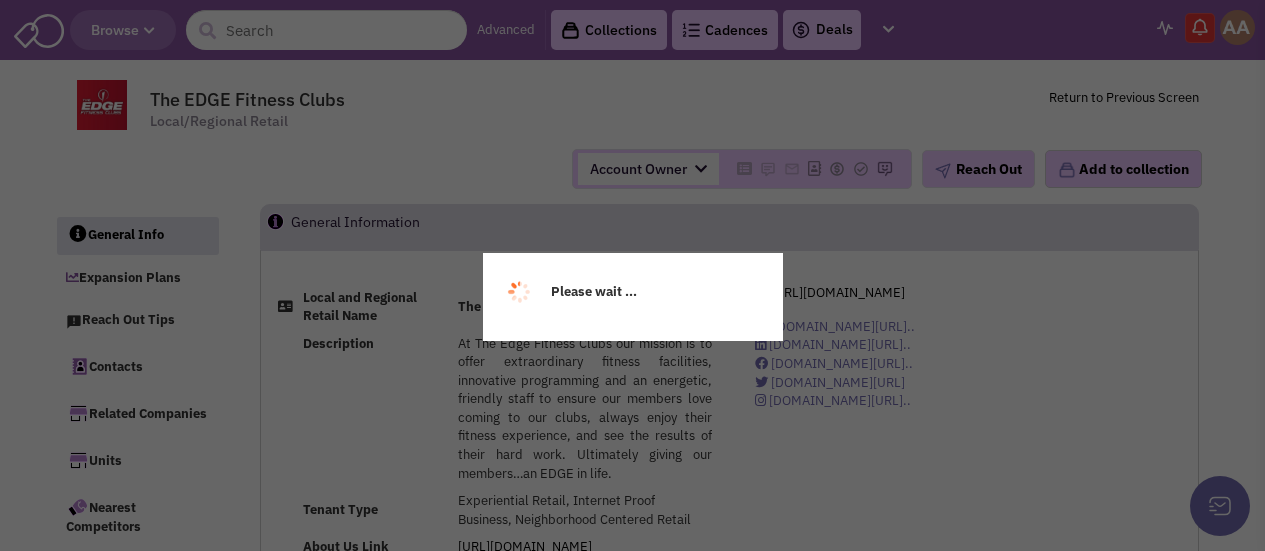 select 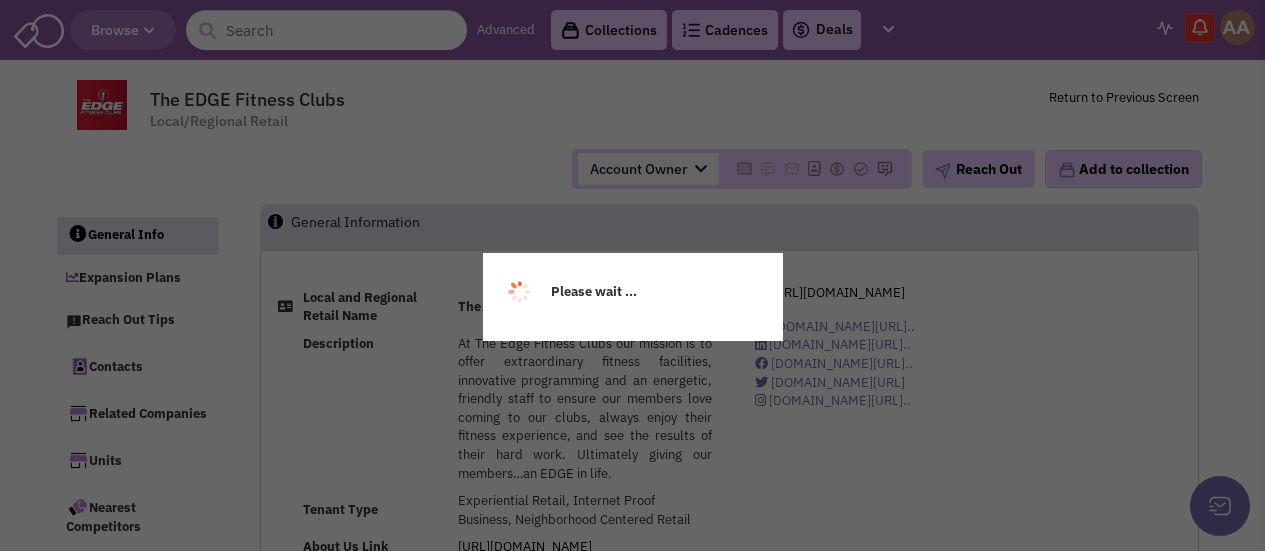 scroll, scrollTop: 0, scrollLeft: 0, axis: both 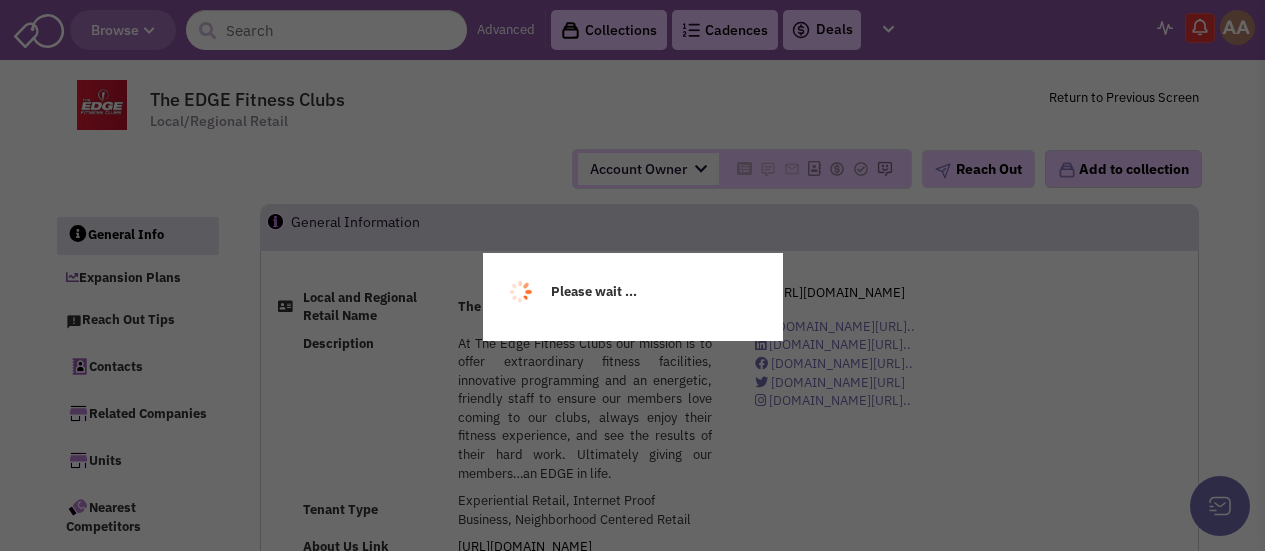 select 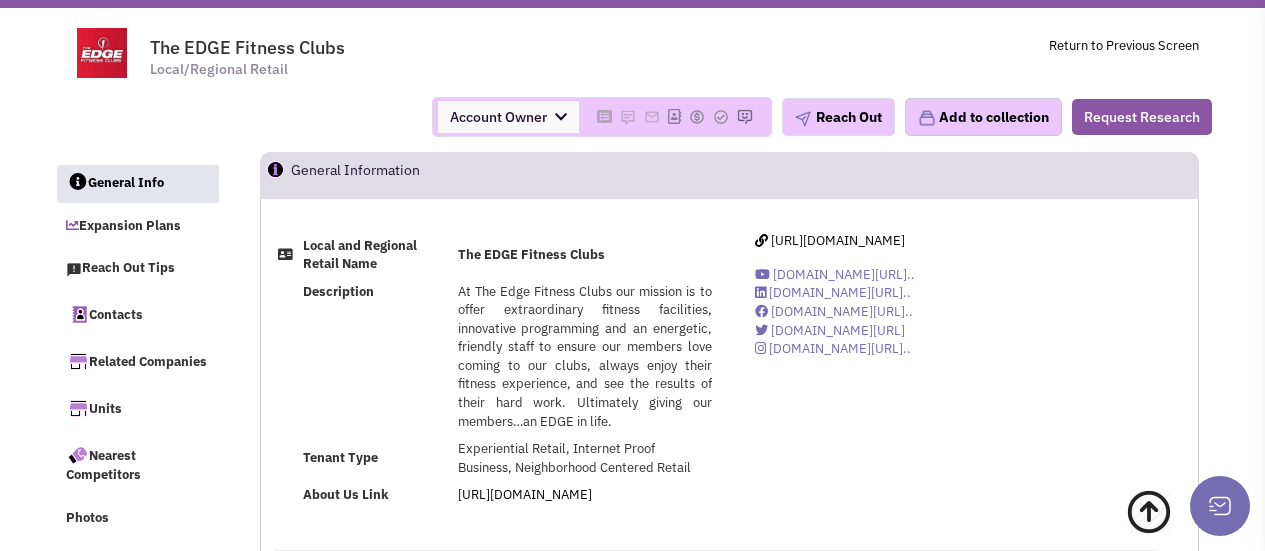 scroll, scrollTop: 0, scrollLeft: 0, axis: both 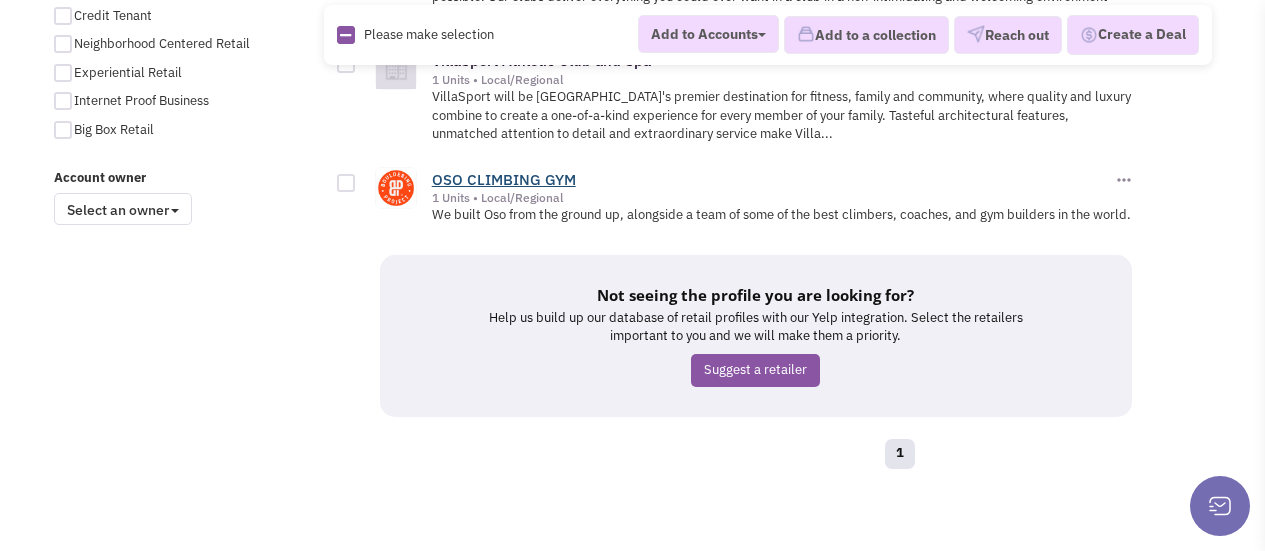 click on "OSO CLIMBING GYM" at bounding box center (504, 179) 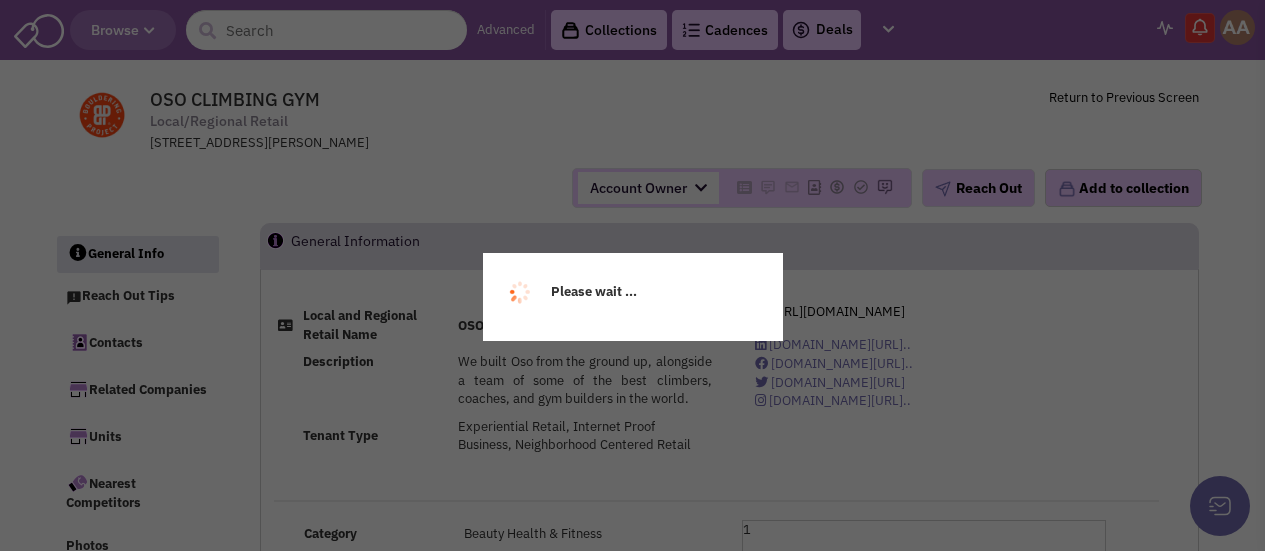 select 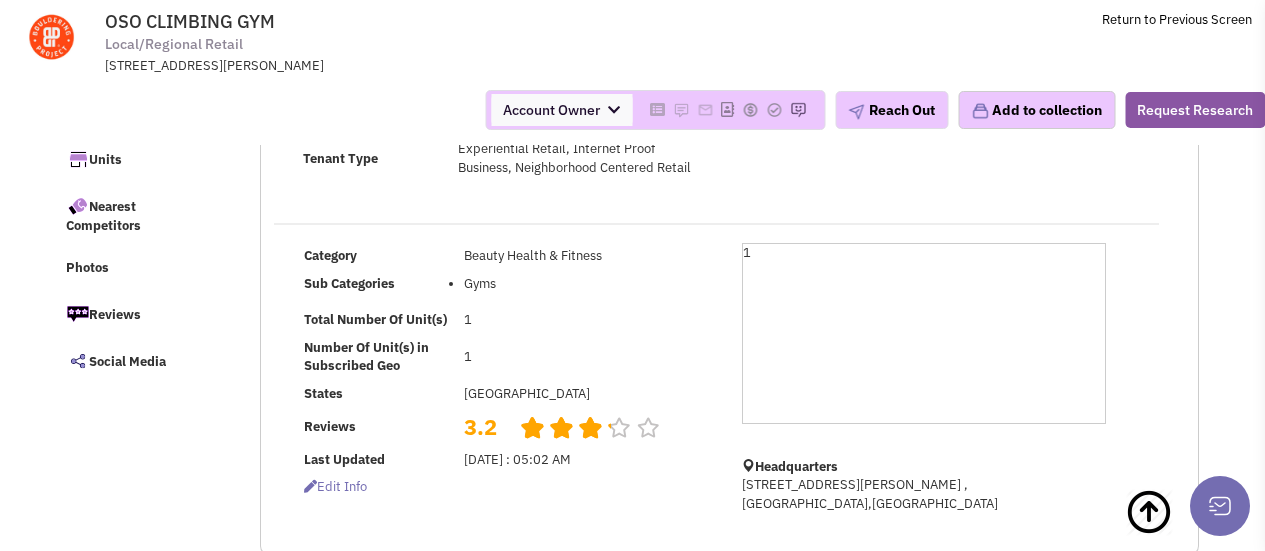 scroll, scrollTop: 0, scrollLeft: 0, axis: both 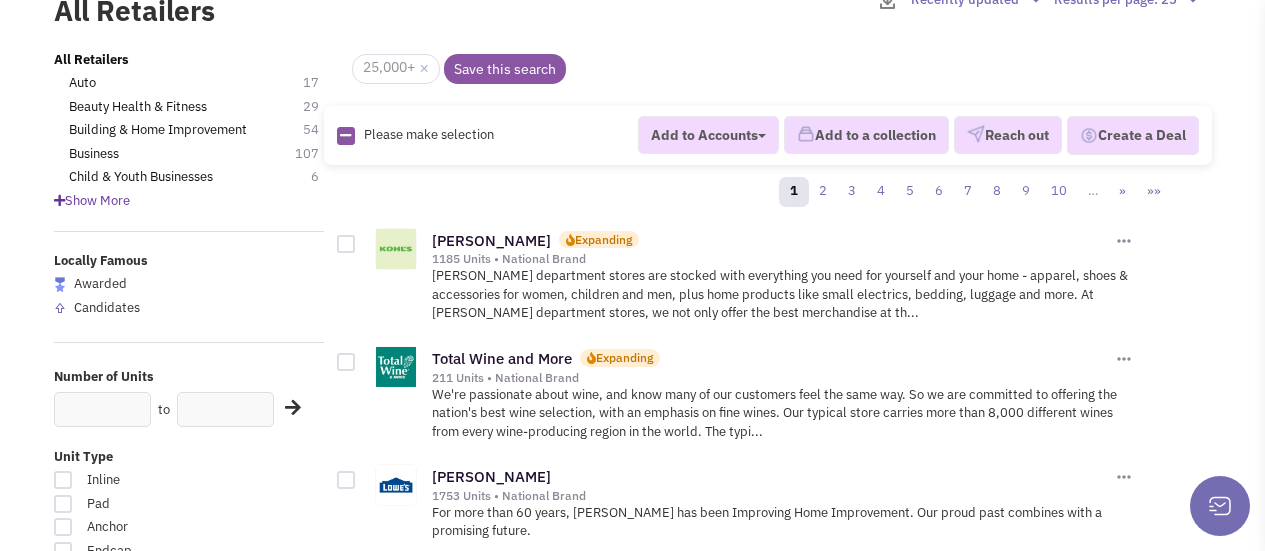 click on "Show More" at bounding box center (92, 200) 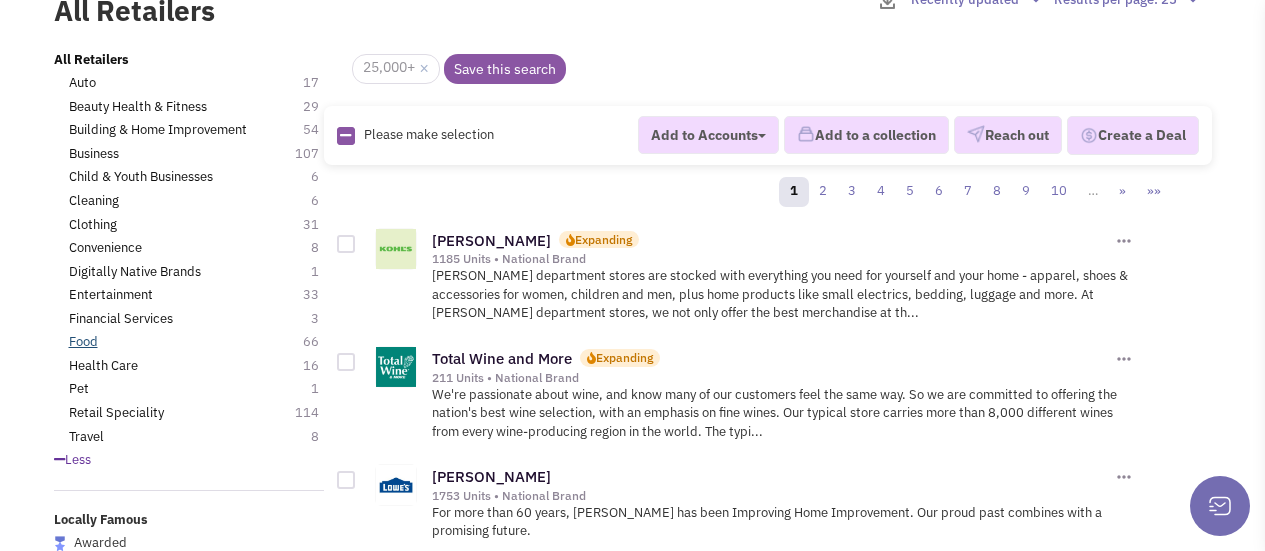 click on "Food" at bounding box center [83, 342] 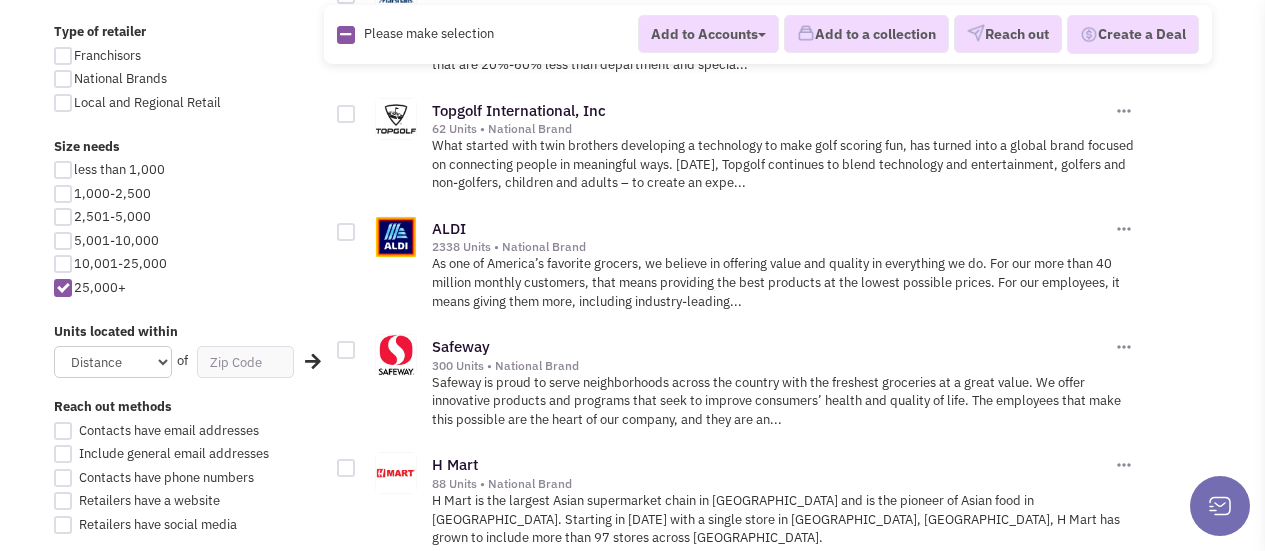 scroll, scrollTop: 1000, scrollLeft: 0, axis: vertical 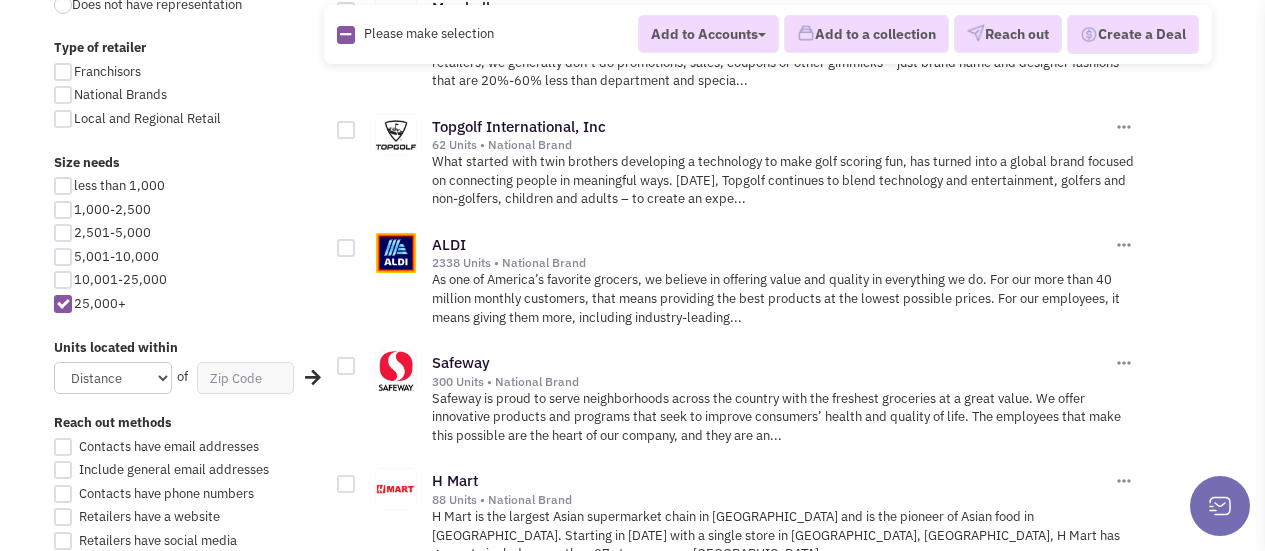 click at bounding box center [396, 253] 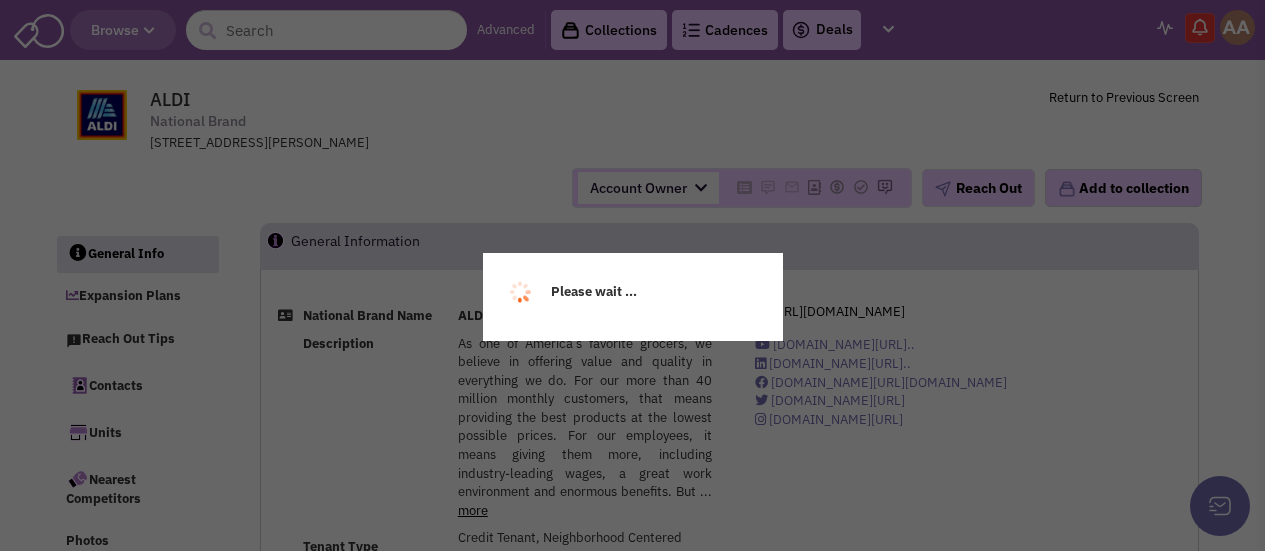 scroll, scrollTop: 0, scrollLeft: 0, axis: both 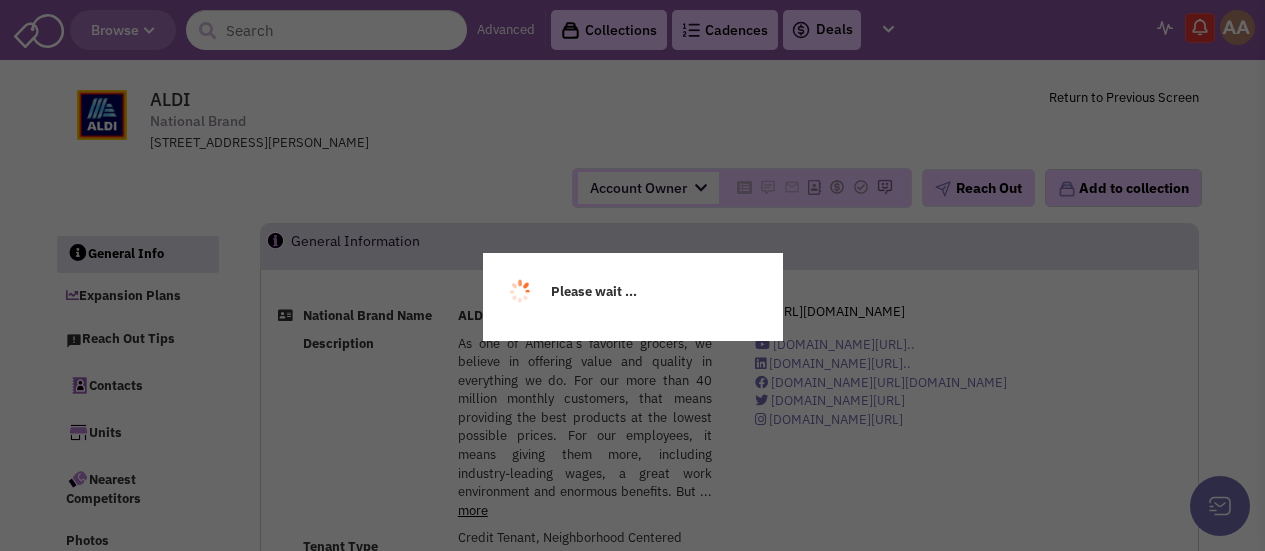 select 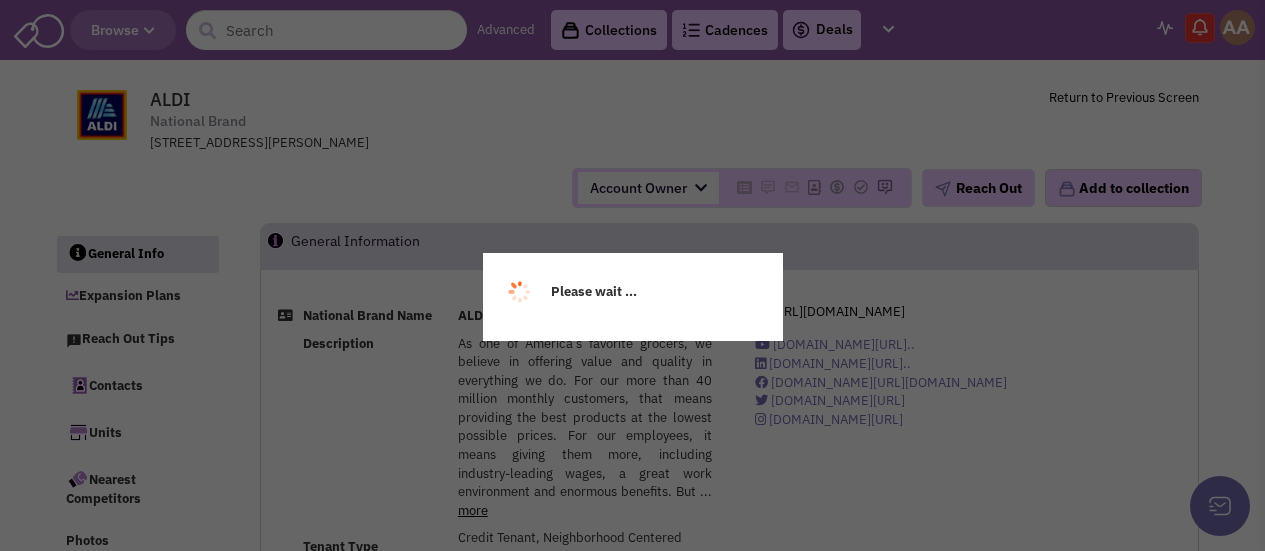 select 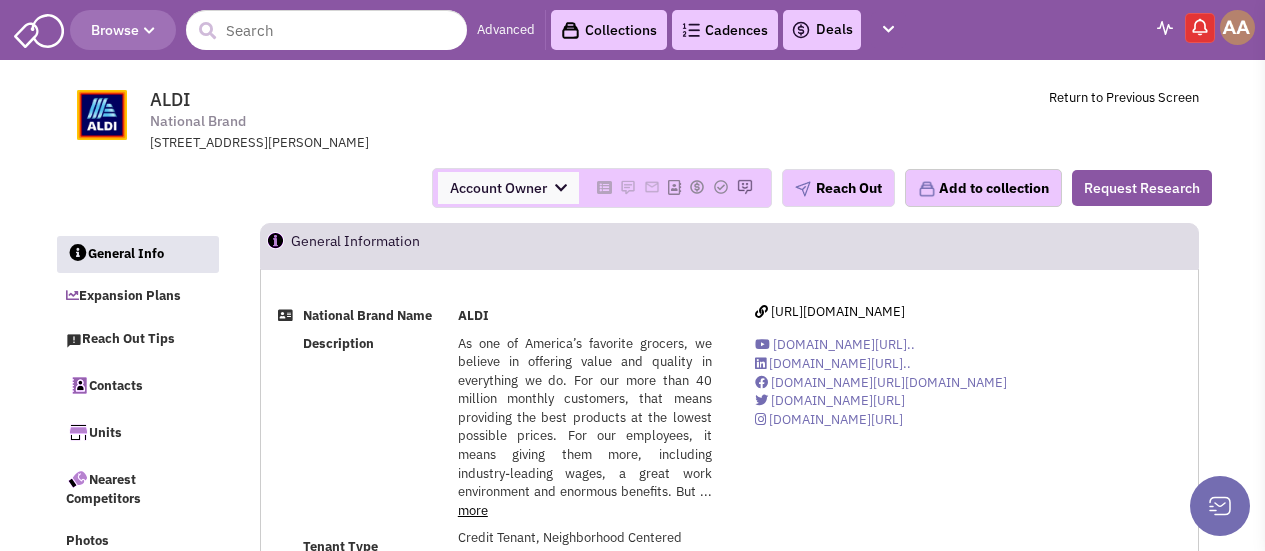 select 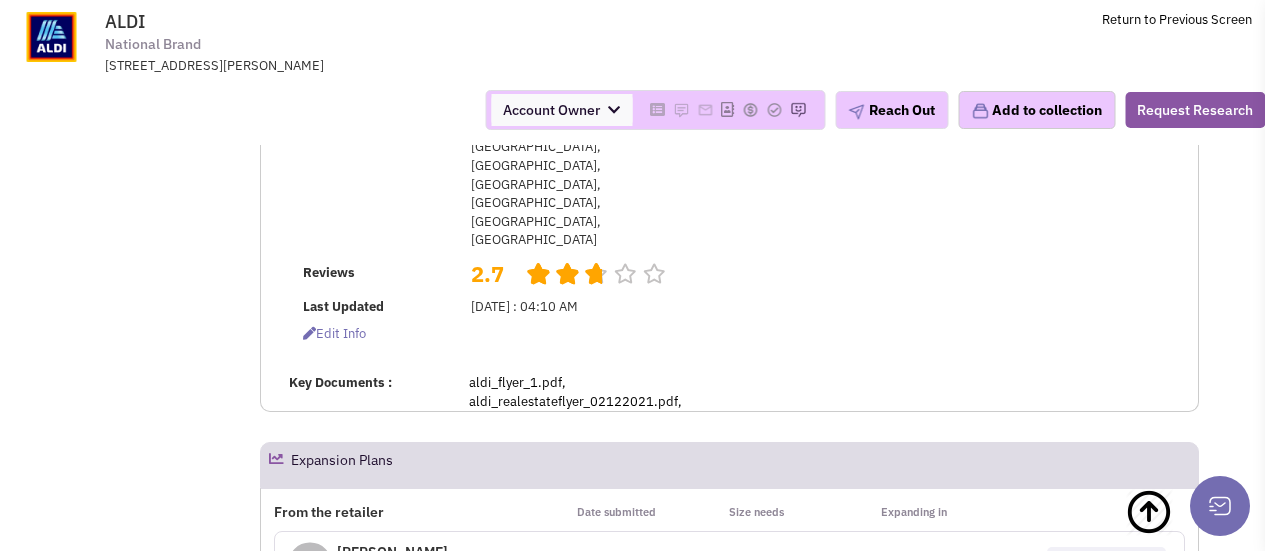 scroll, scrollTop: 1173, scrollLeft: 0, axis: vertical 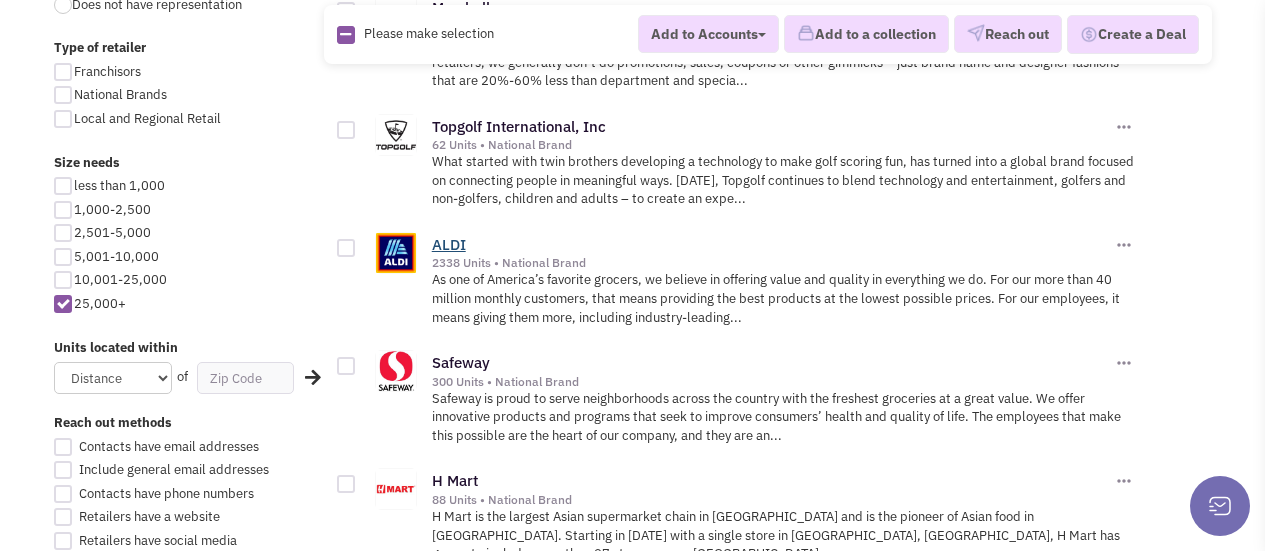 click on "ALDI" at bounding box center (449, 244) 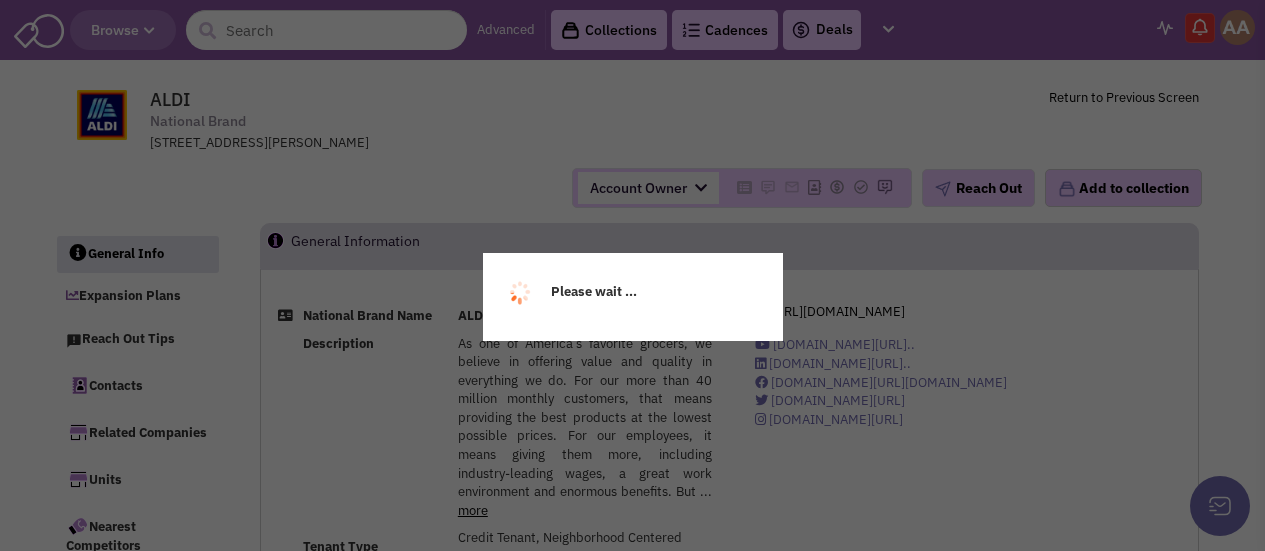select 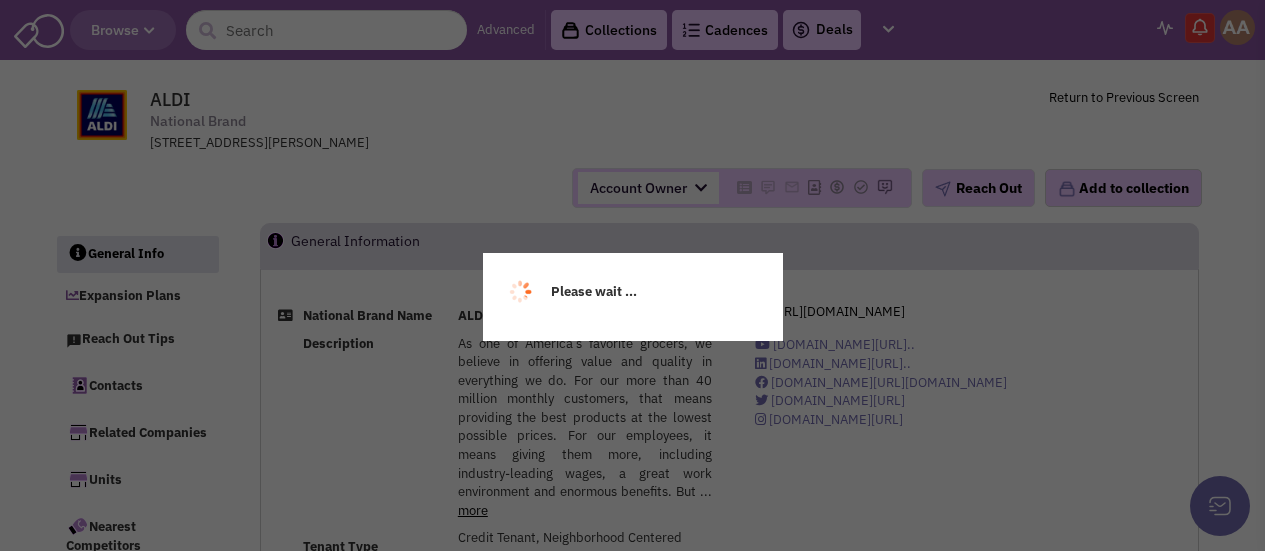 scroll, scrollTop: 0, scrollLeft: 0, axis: both 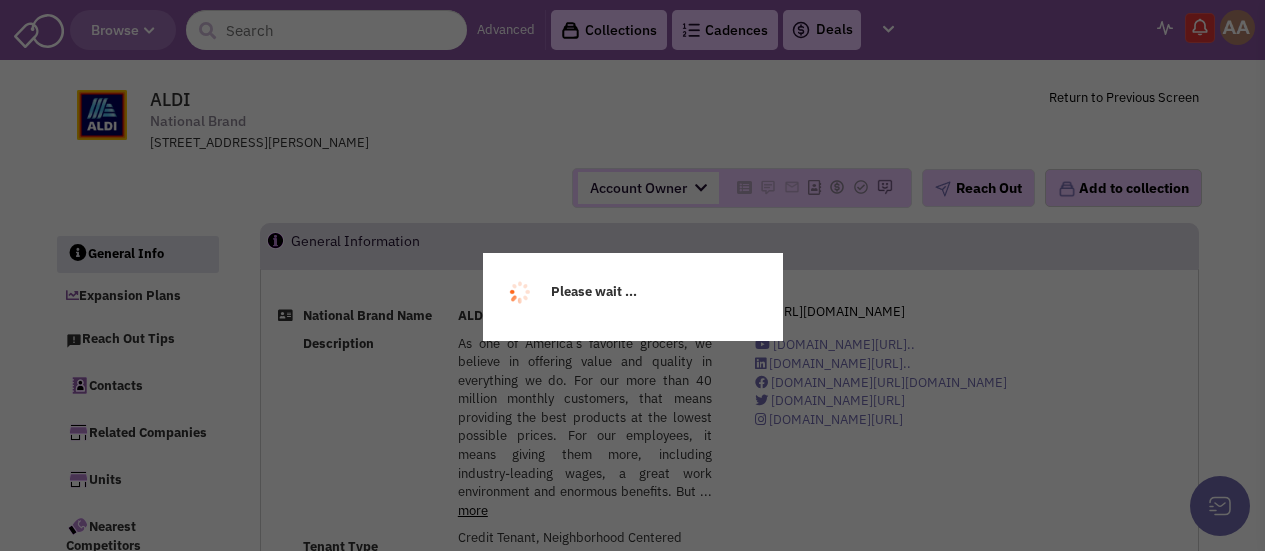 select 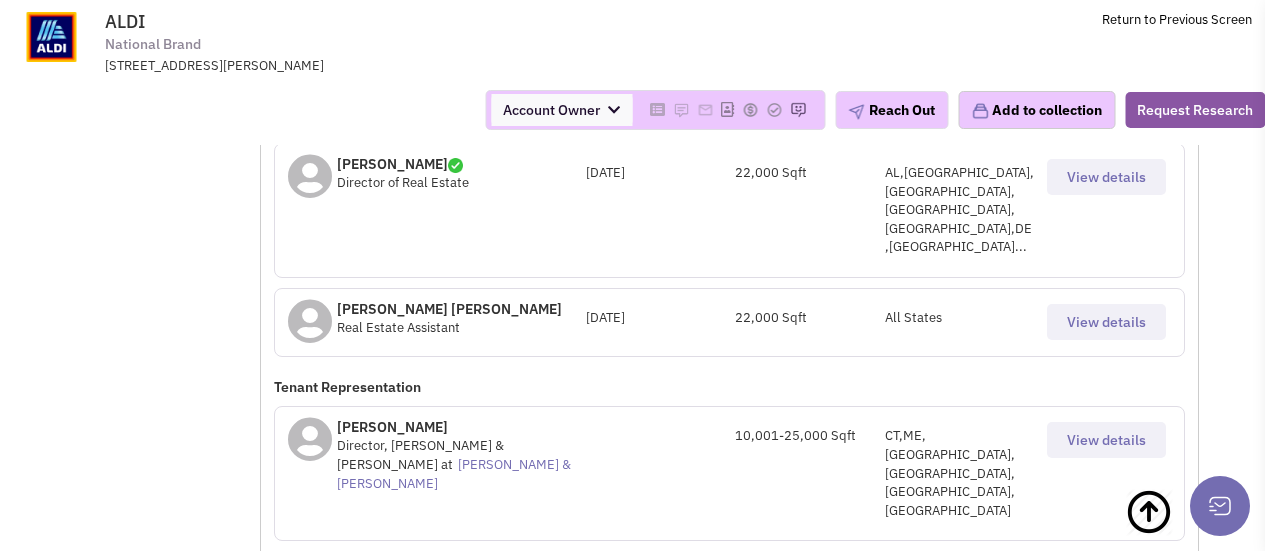 scroll, scrollTop: 1800, scrollLeft: 0, axis: vertical 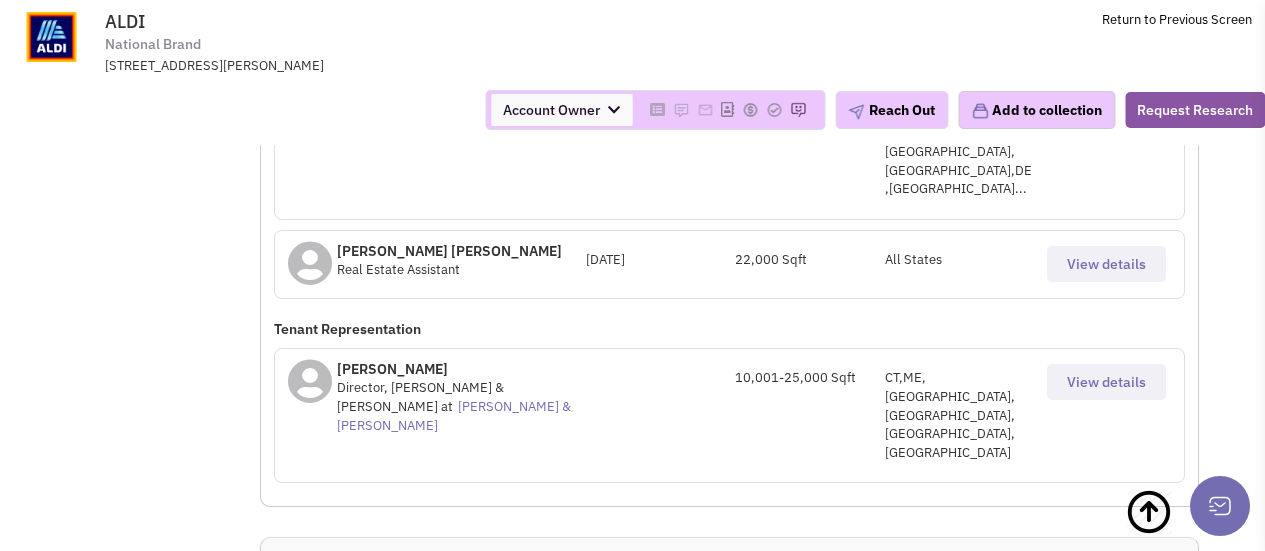 click at bounding box center (432, 1089) 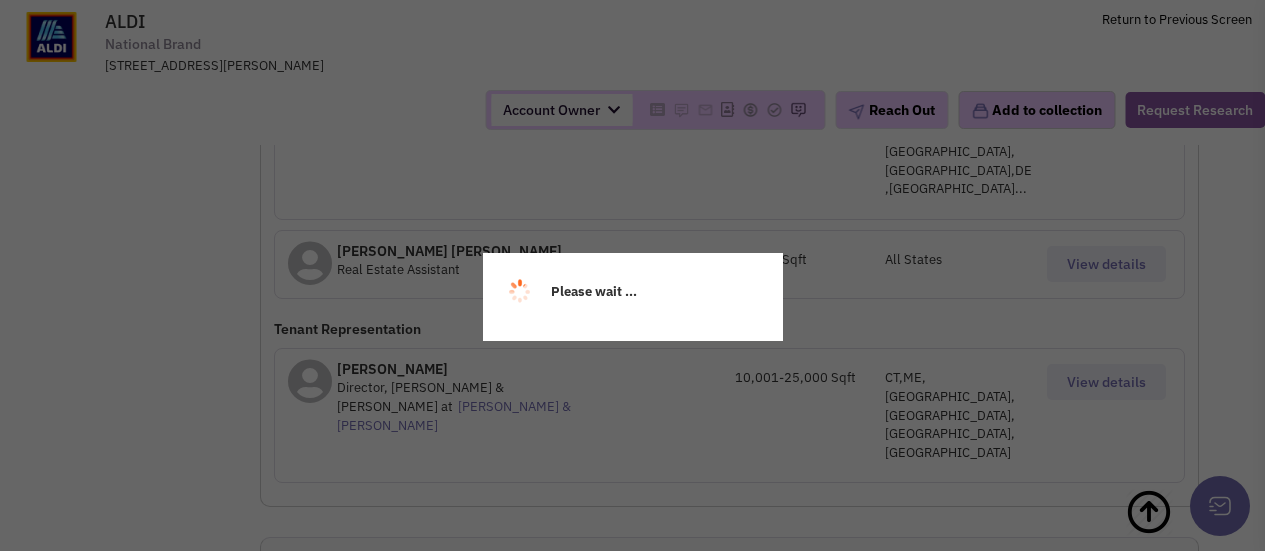 scroll, scrollTop: 792, scrollLeft: 0, axis: vertical 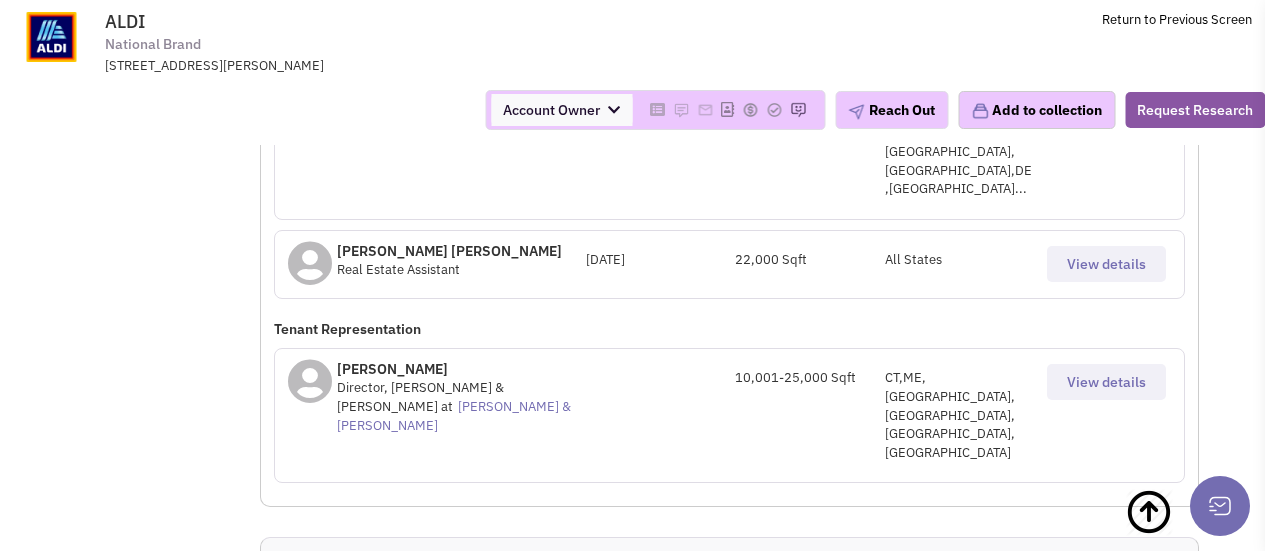 click on "Retailsphere Support
Message
Send
ALDI     National Brand
[STREET_ADDRESS][PERSON_NAME]
Return to Previous Screen" at bounding box center [633, 10276] 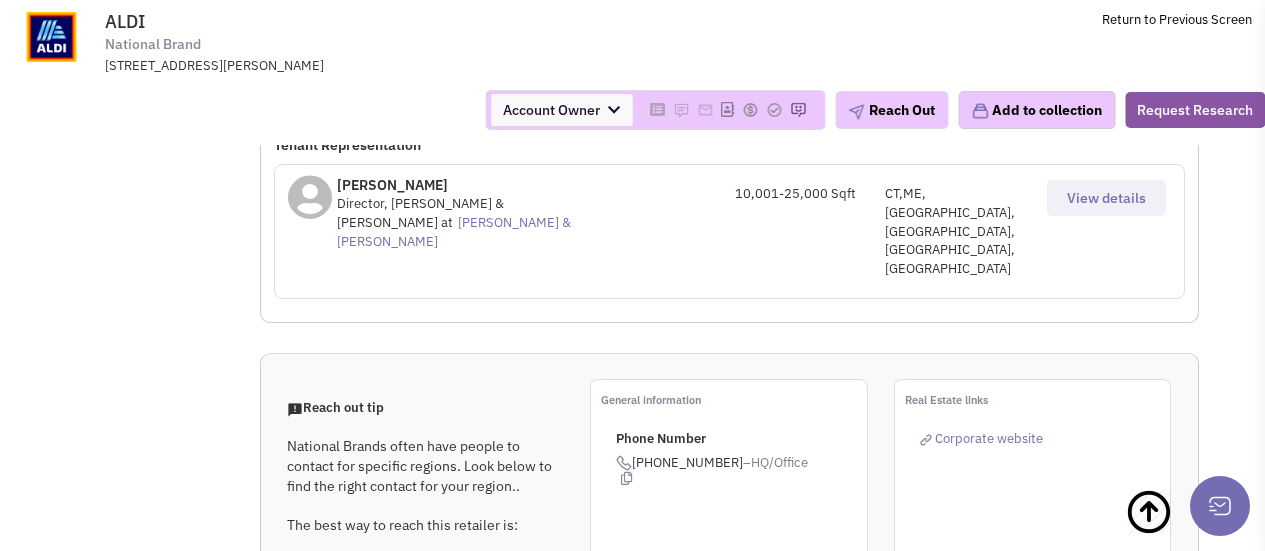 scroll, scrollTop: 2000, scrollLeft: 0, axis: vertical 